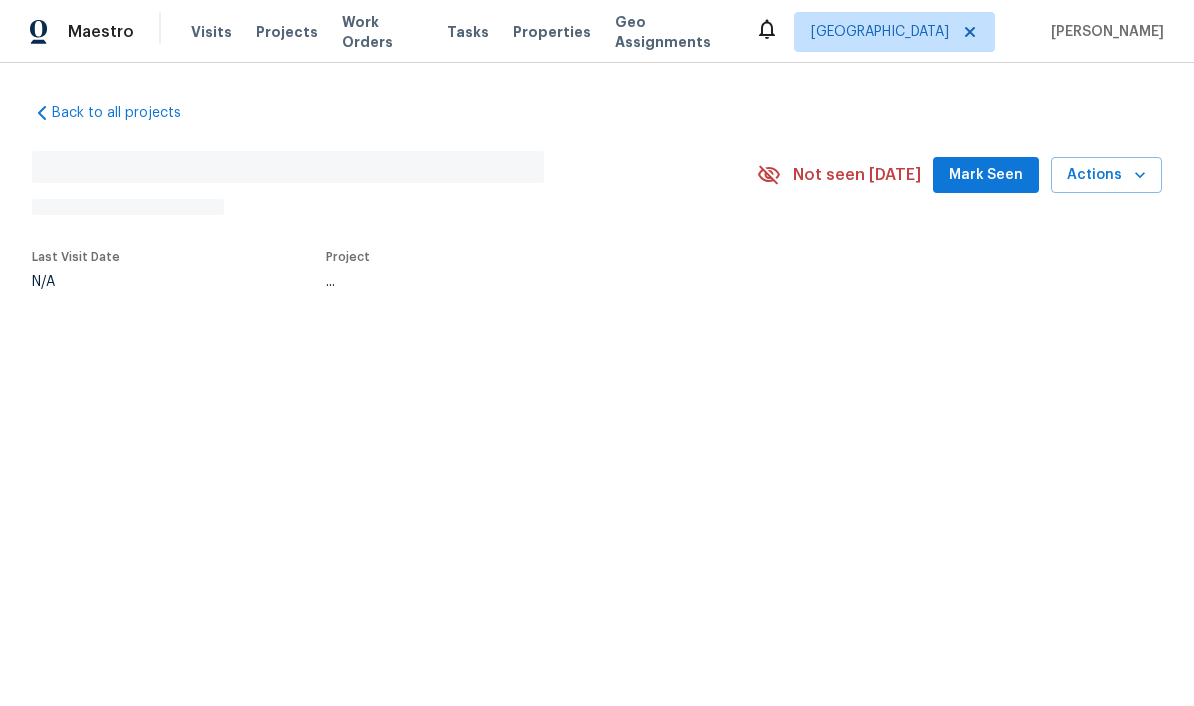 scroll, scrollTop: 0, scrollLeft: 0, axis: both 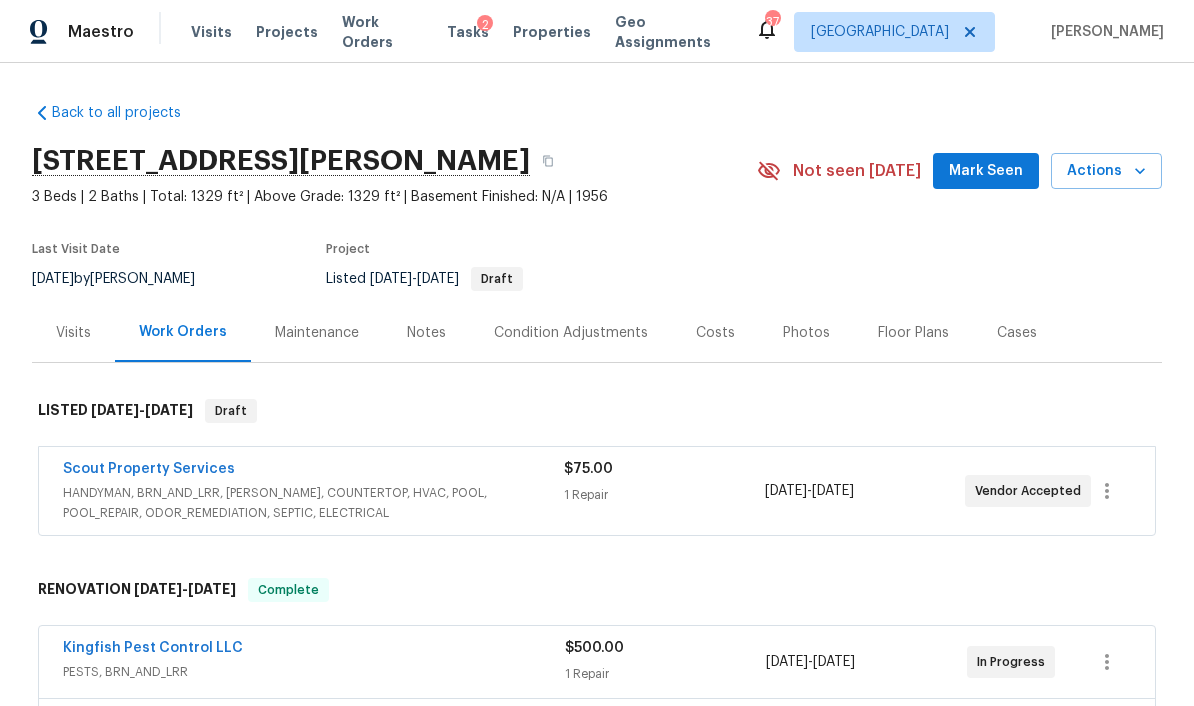 click on "Costs" at bounding box center [715, 333] 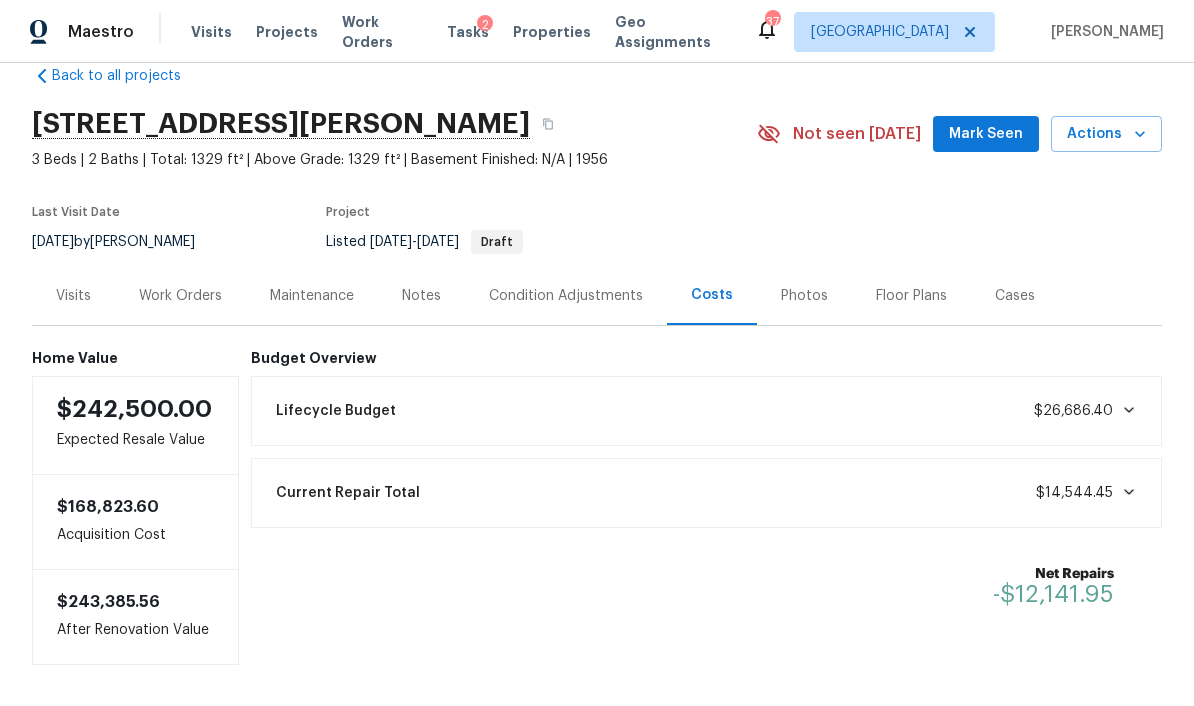 scroll, scrollTop: 36, scrollLeft: 0, axis: vertical 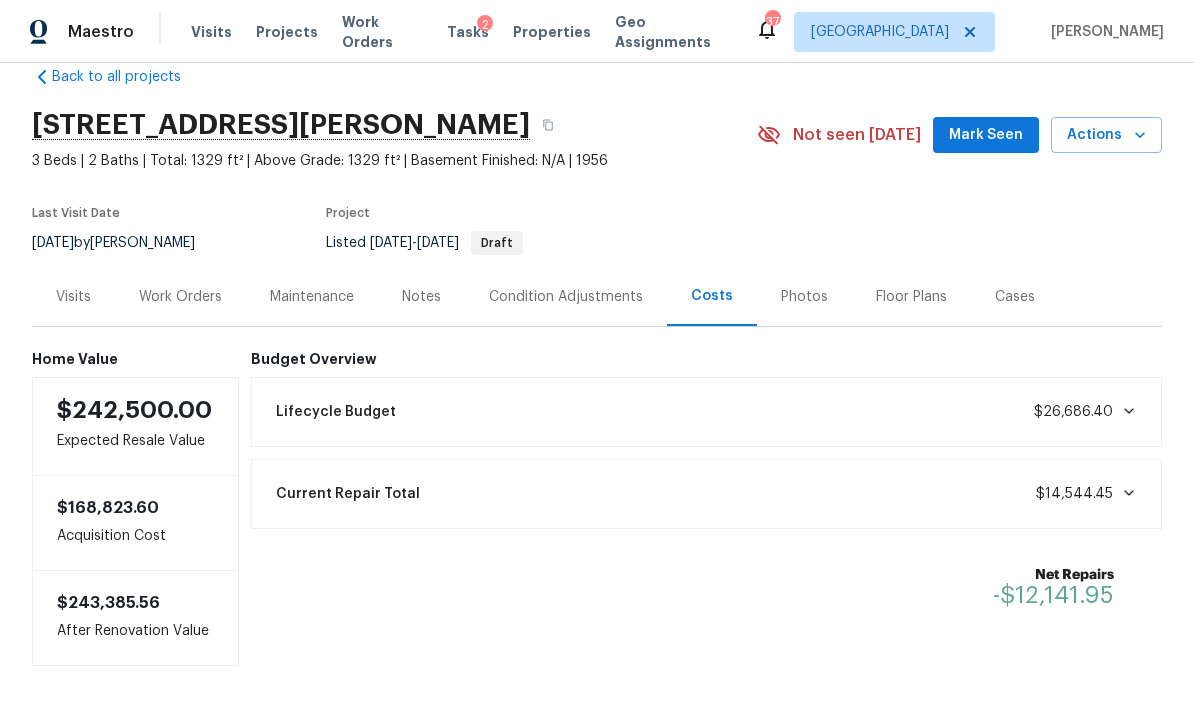 click on "Work Orders" at bounding box center [180, 297] 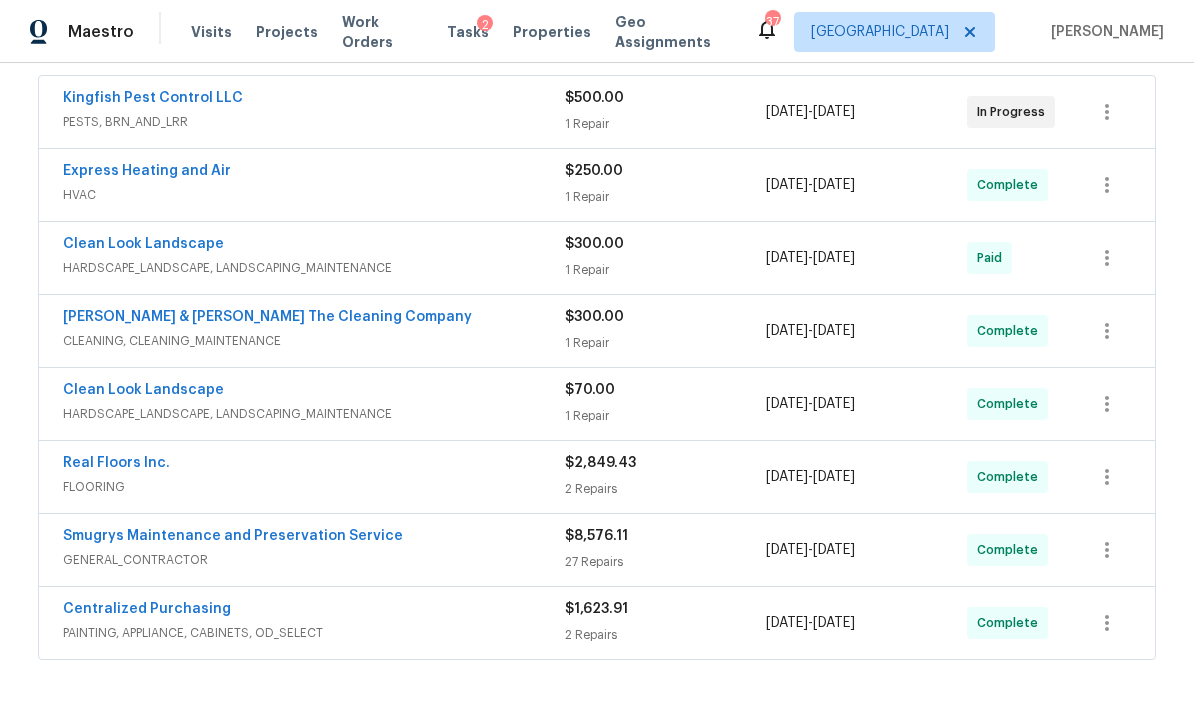 scroll, scrollTop: 555, scrollLeft: 0, axis: vertical 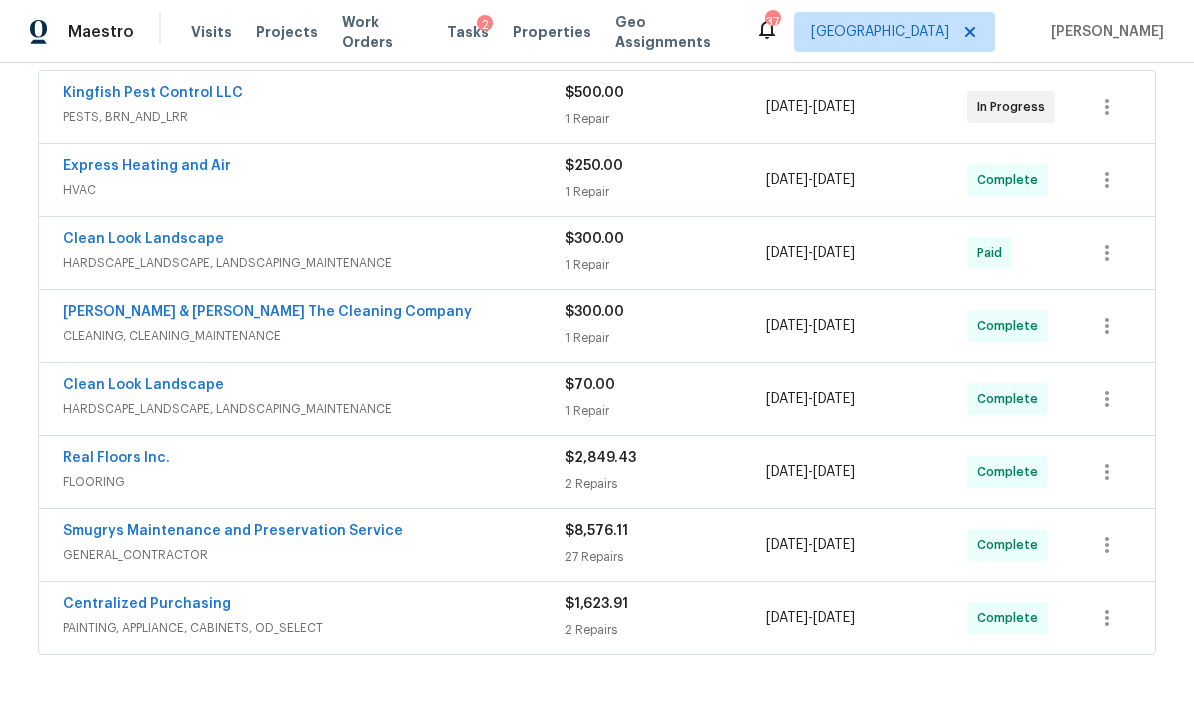 click on "Real Floors Inc." at bounding box center (116, 458) 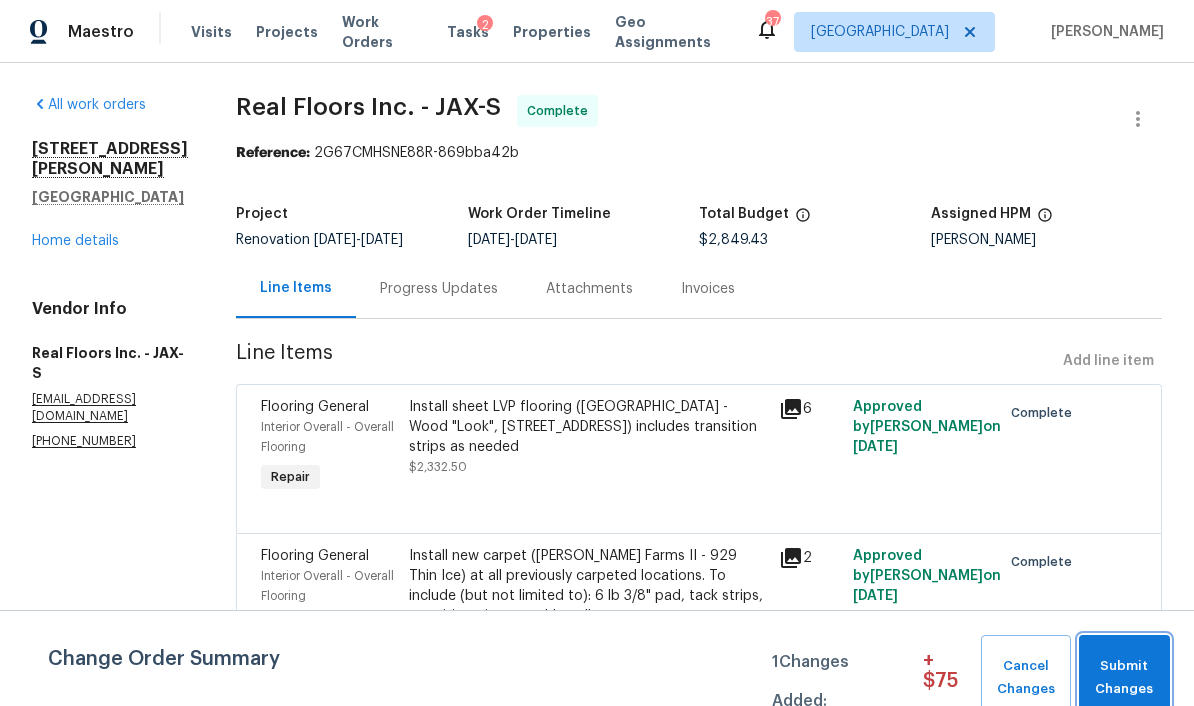 click on "Submit Changes" at bounding box center [1124, 678] 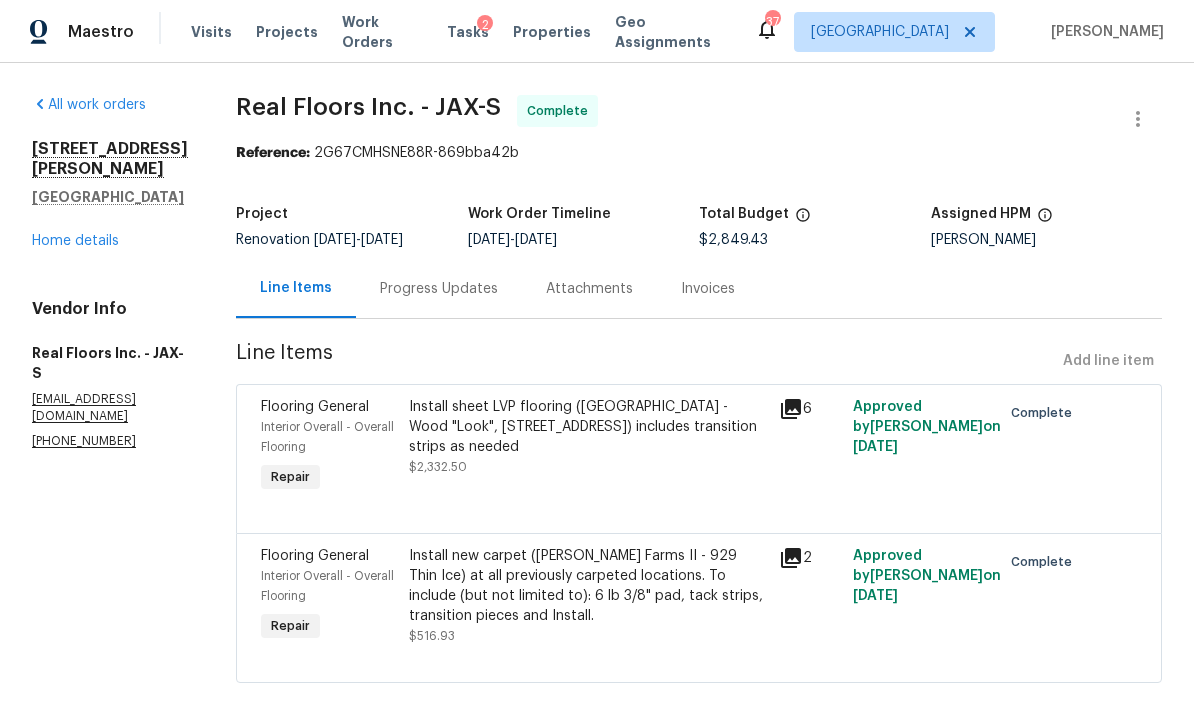scroll, scrollTop: 37, scrollLeft: 0, axis: vertical 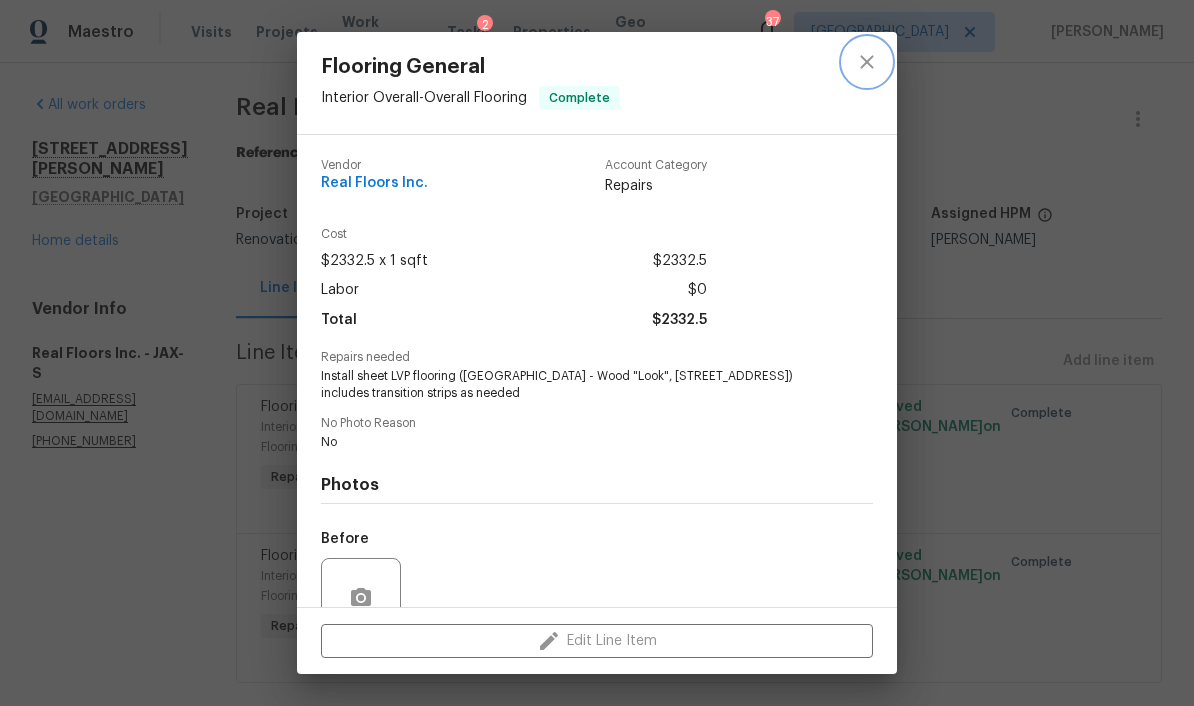 click 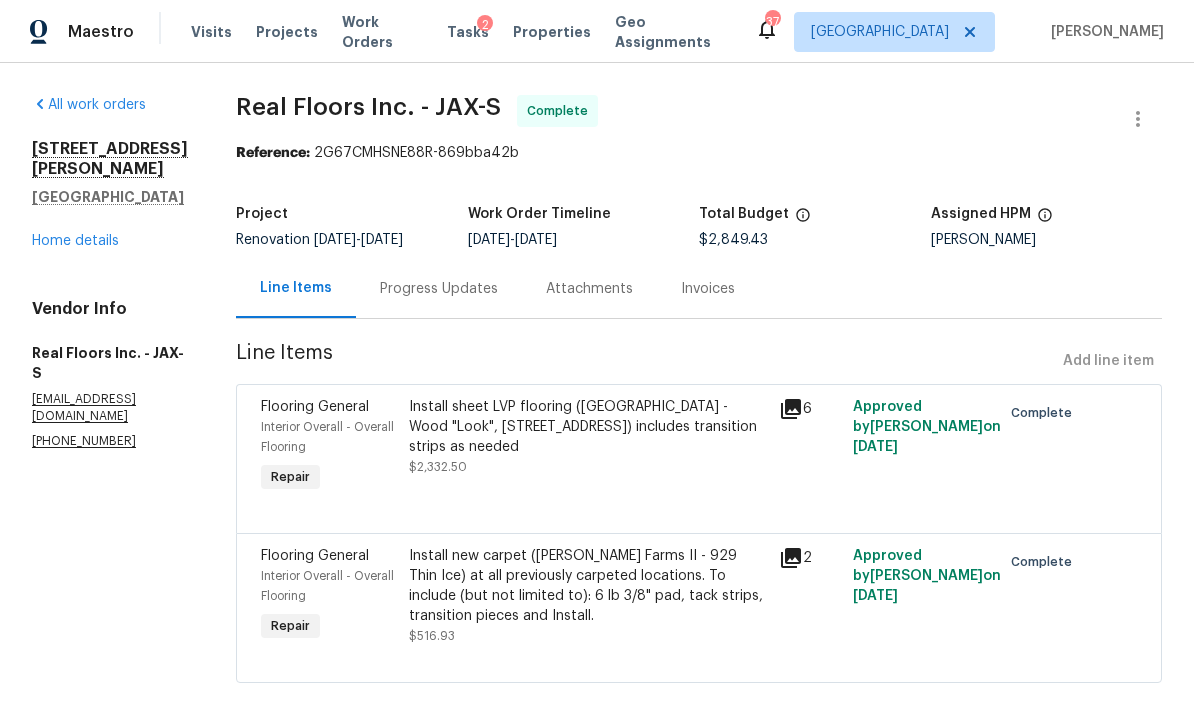 click on "Home details" at bounding box center (75, 241) 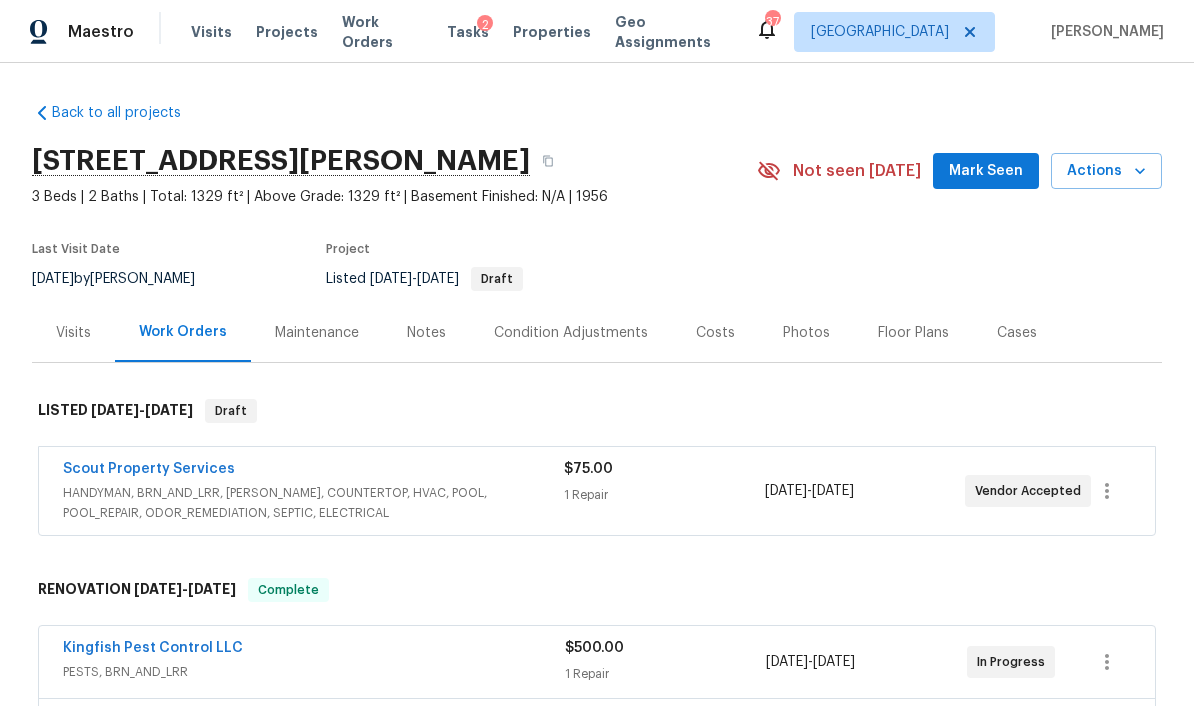 click on "Condition Adjustments" at bounding box center (571, 333) 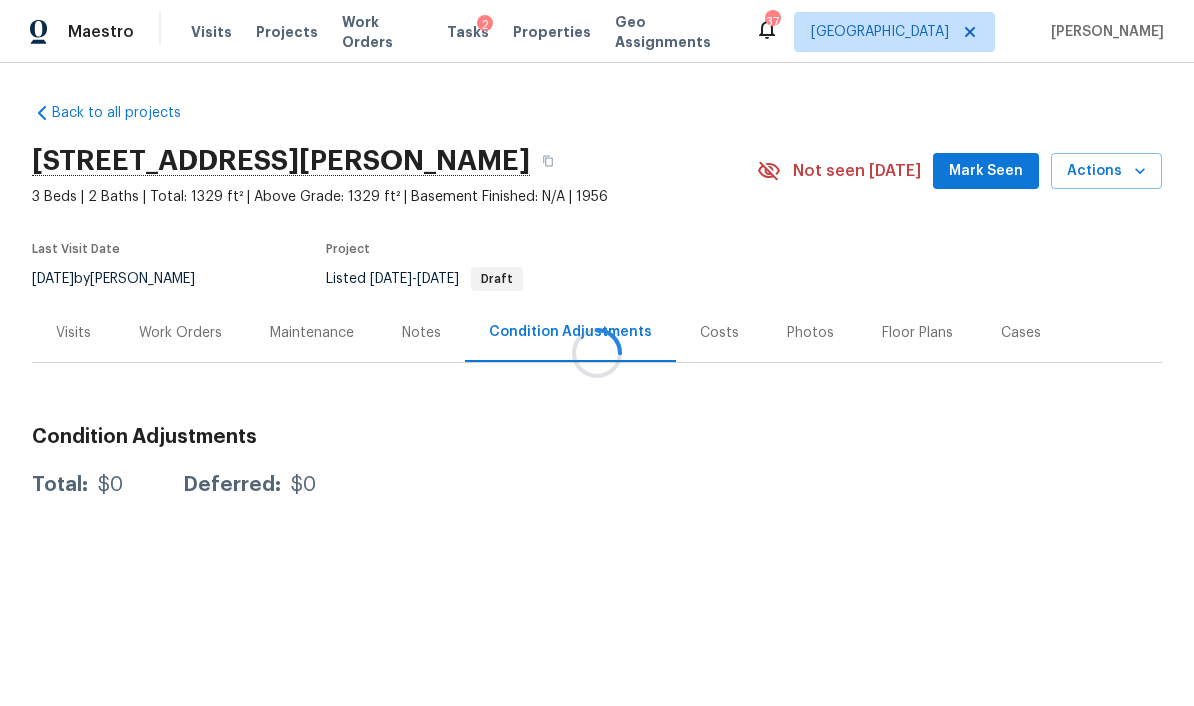 scroll, scrollTop: 0, scrollLeft: 0, axis: both 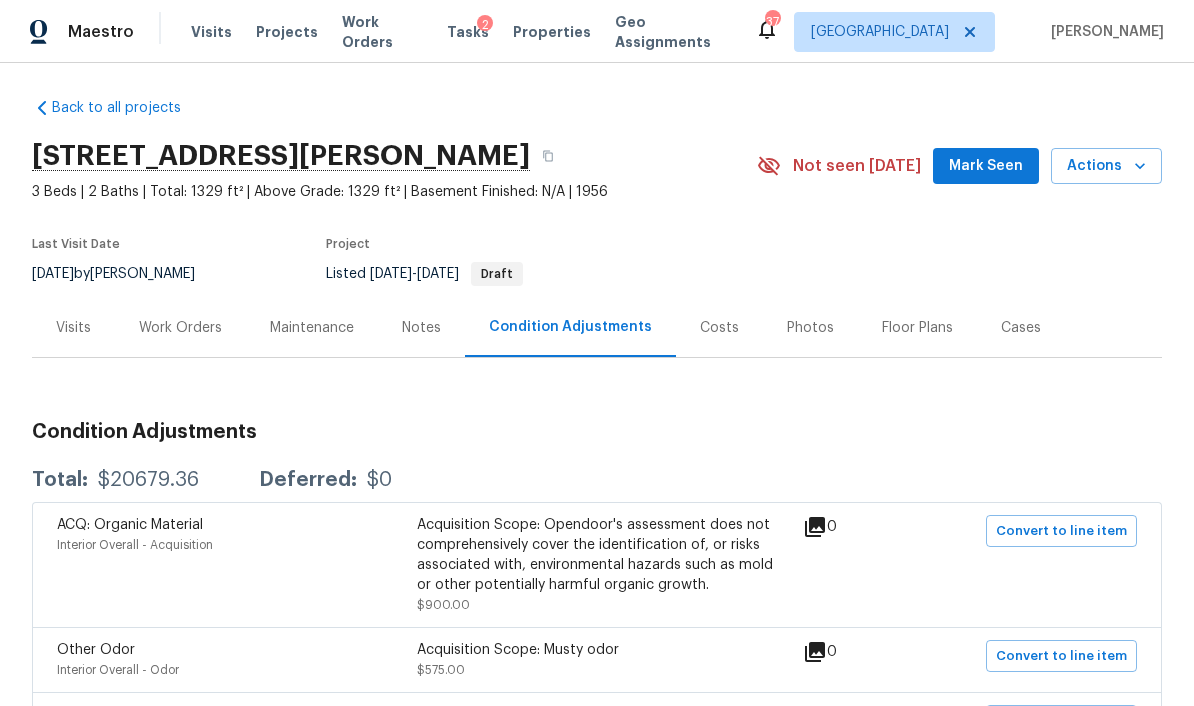 click on "Work Orders" at bounding box center (180, 328) 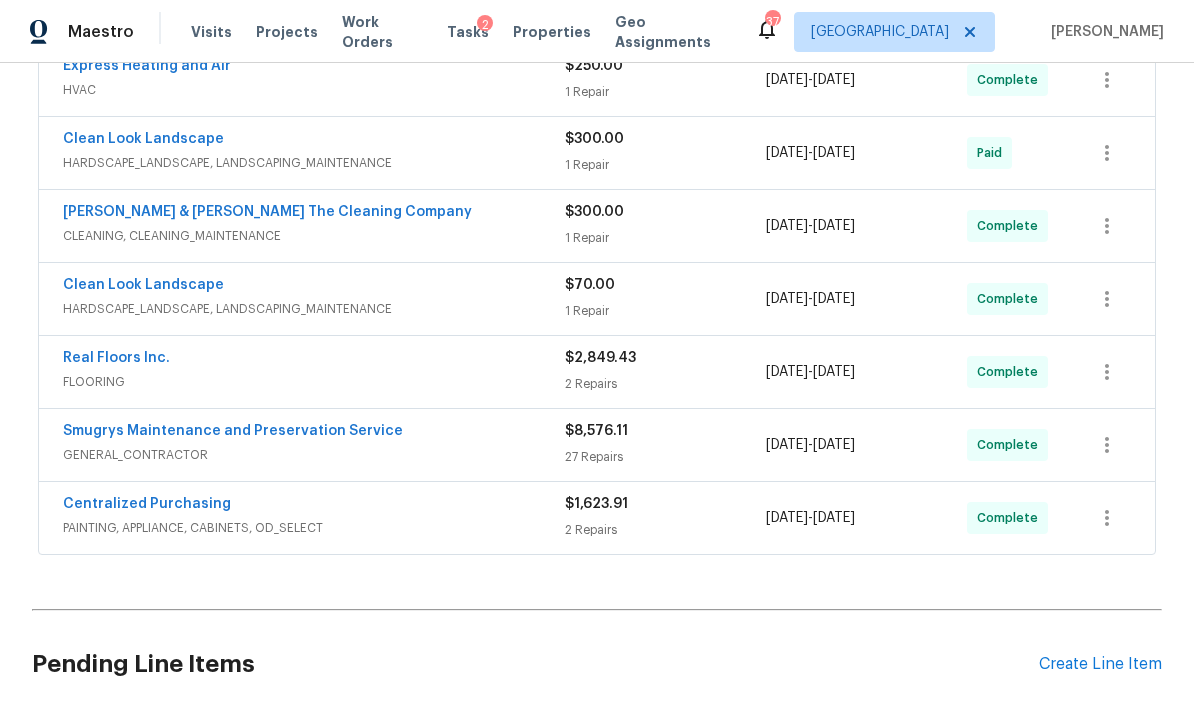 scroll, scrollTop: 654, scrollLeft: 0, axis: vertical 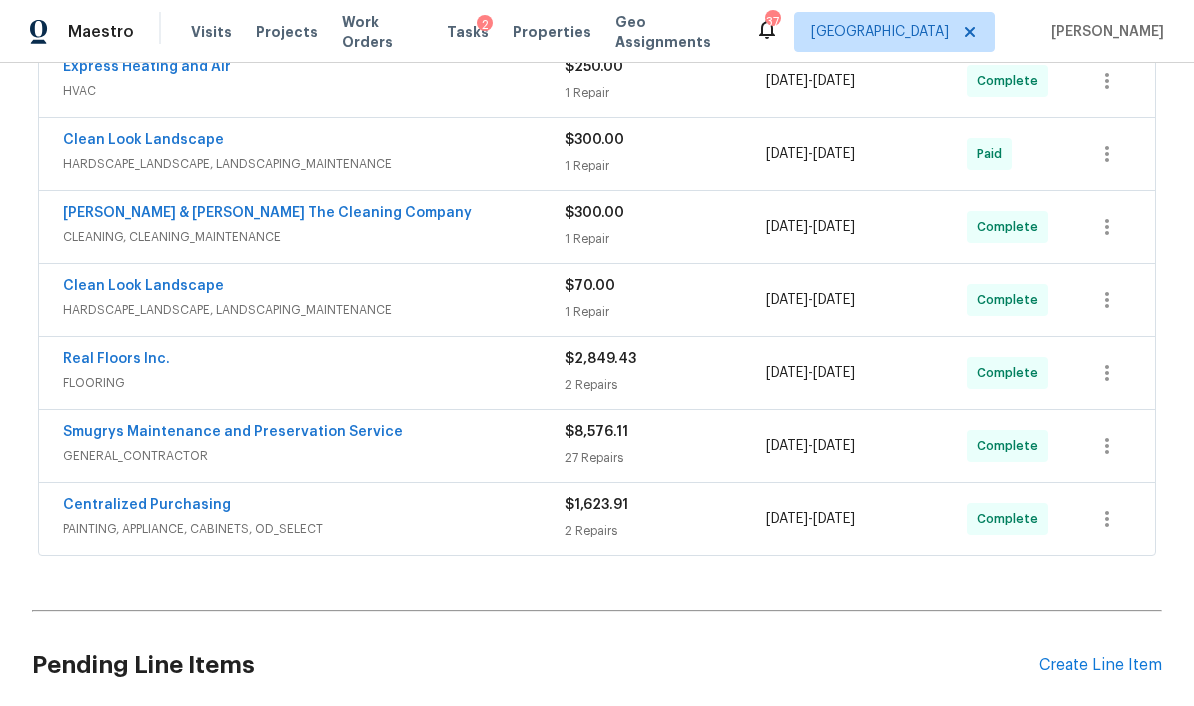 click on "Real Floors Inc." at bounding box center (116, 359) 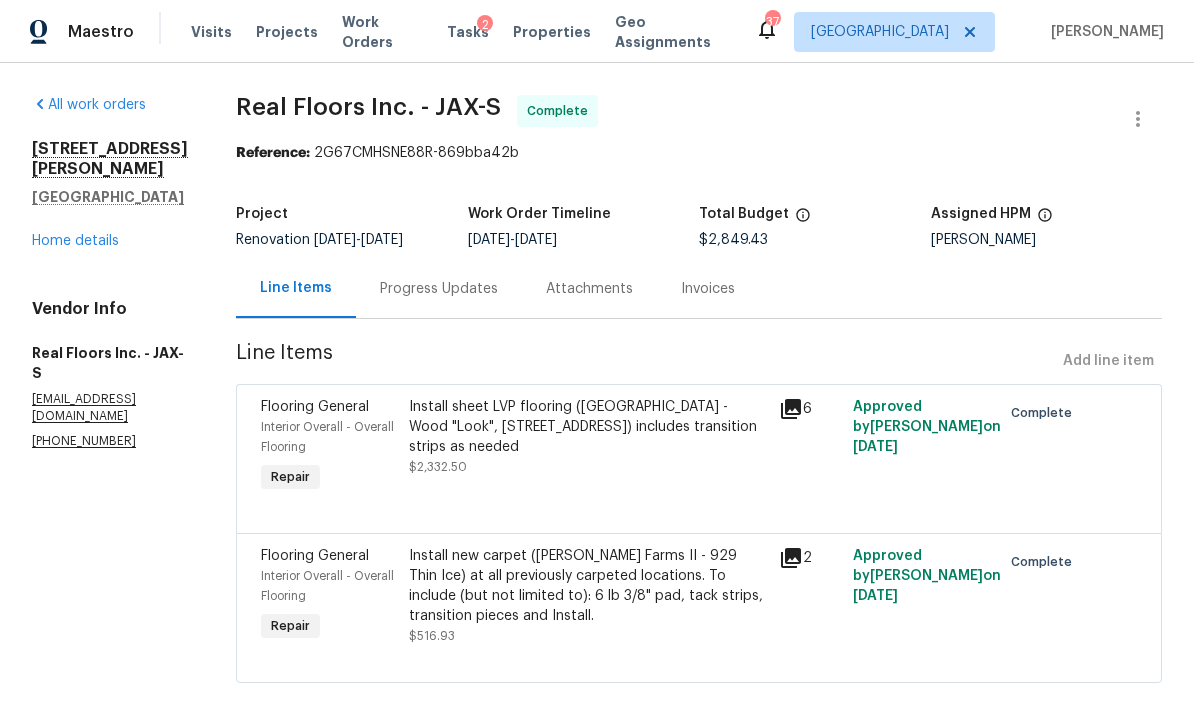 click on "Install new carpet (Abshire Farms II - 929 Thin Ice) at all previously carpeted locations. To include (but not limited to): 6 lb 3/8" pad, tack strips, transition pieces and Install." at bounding box center [588, 586] 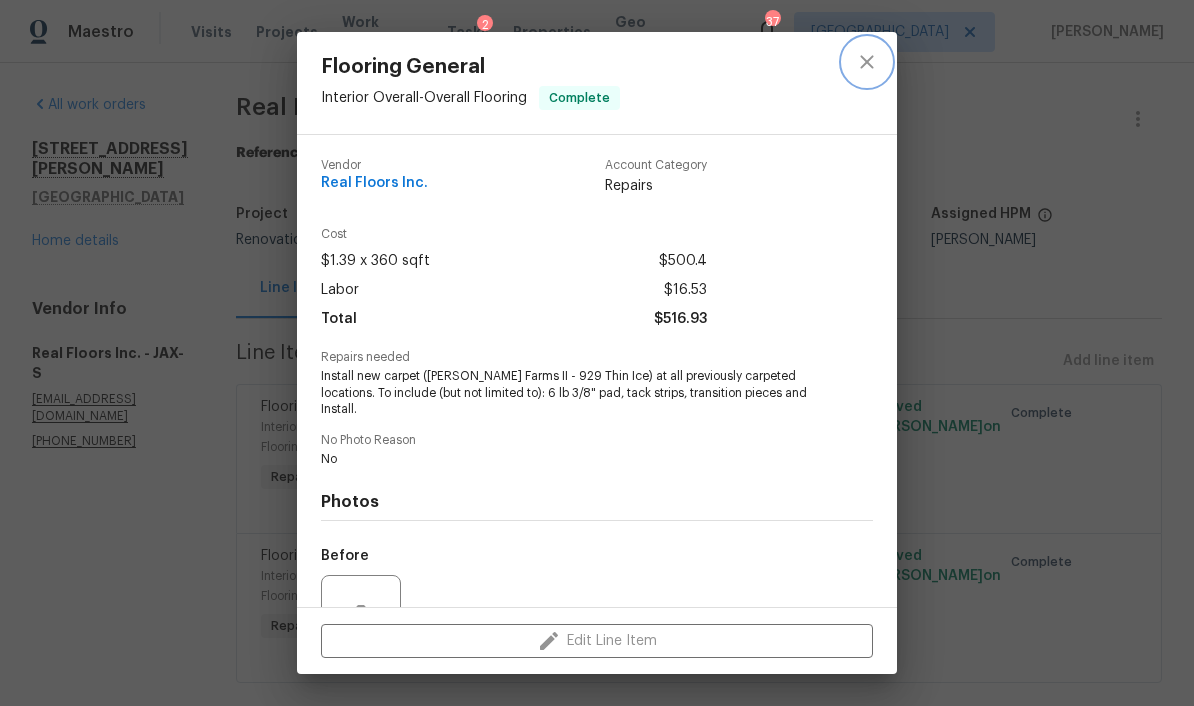 click 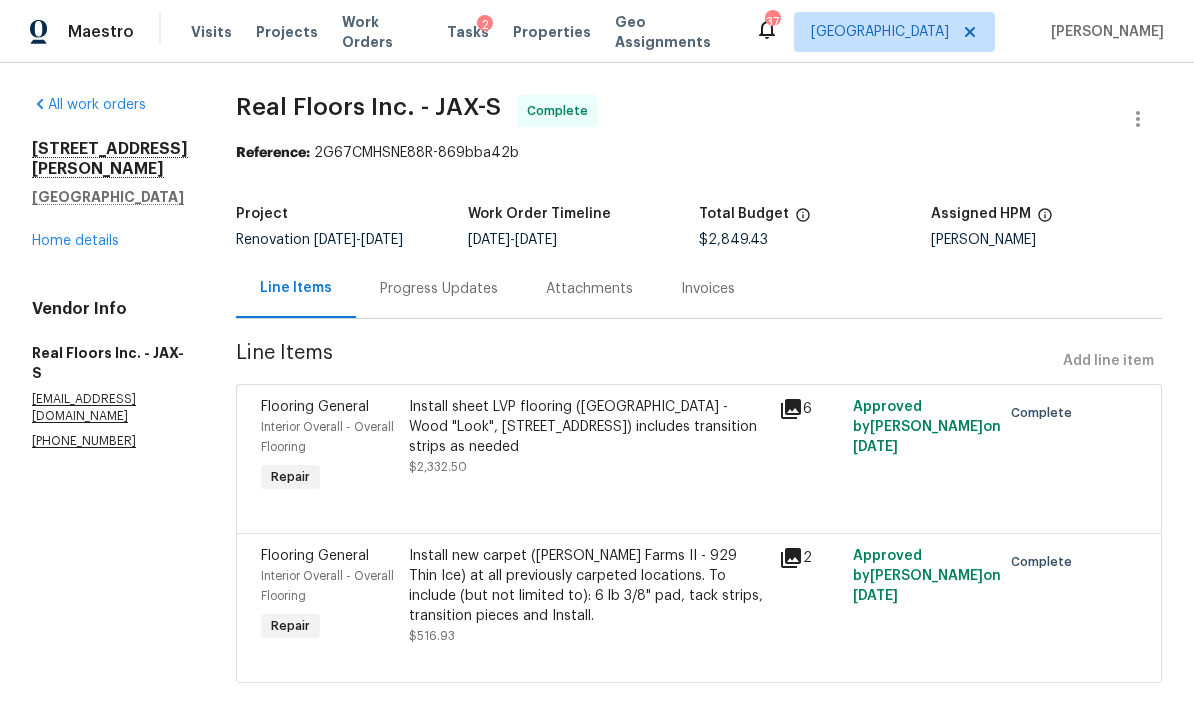 scroll, scrollTop: 37, scrollLeft: 0, axis: vertical 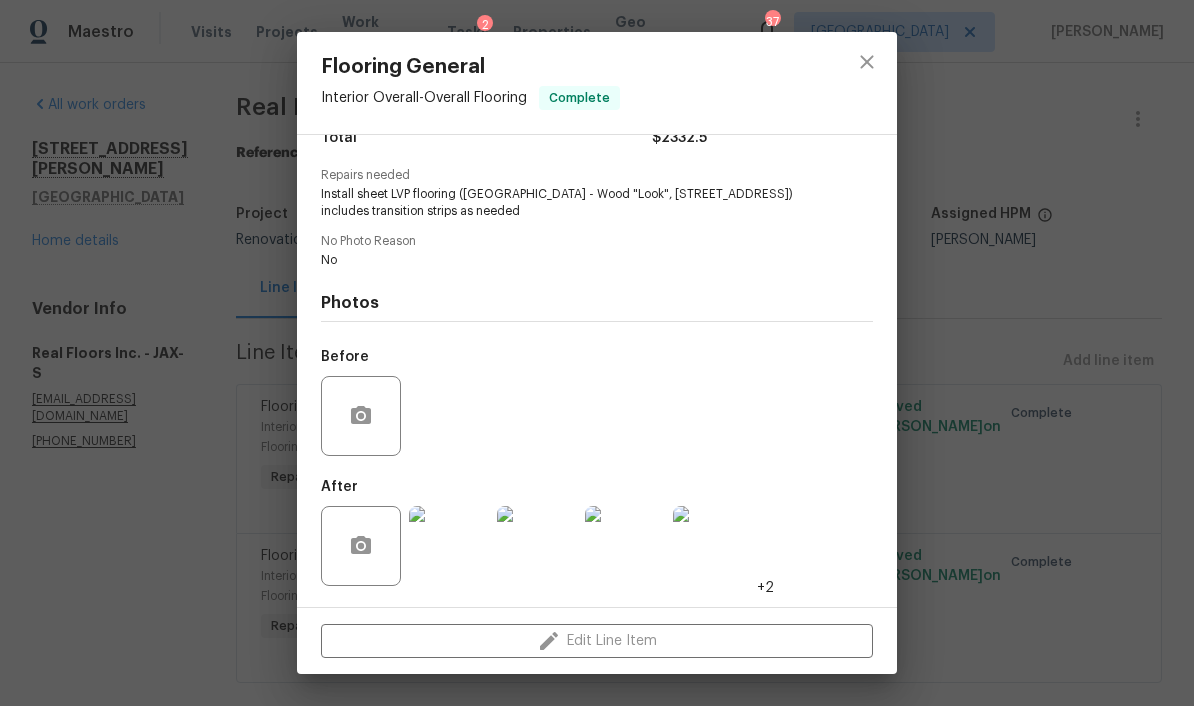 click at bounding box center [449, 546] 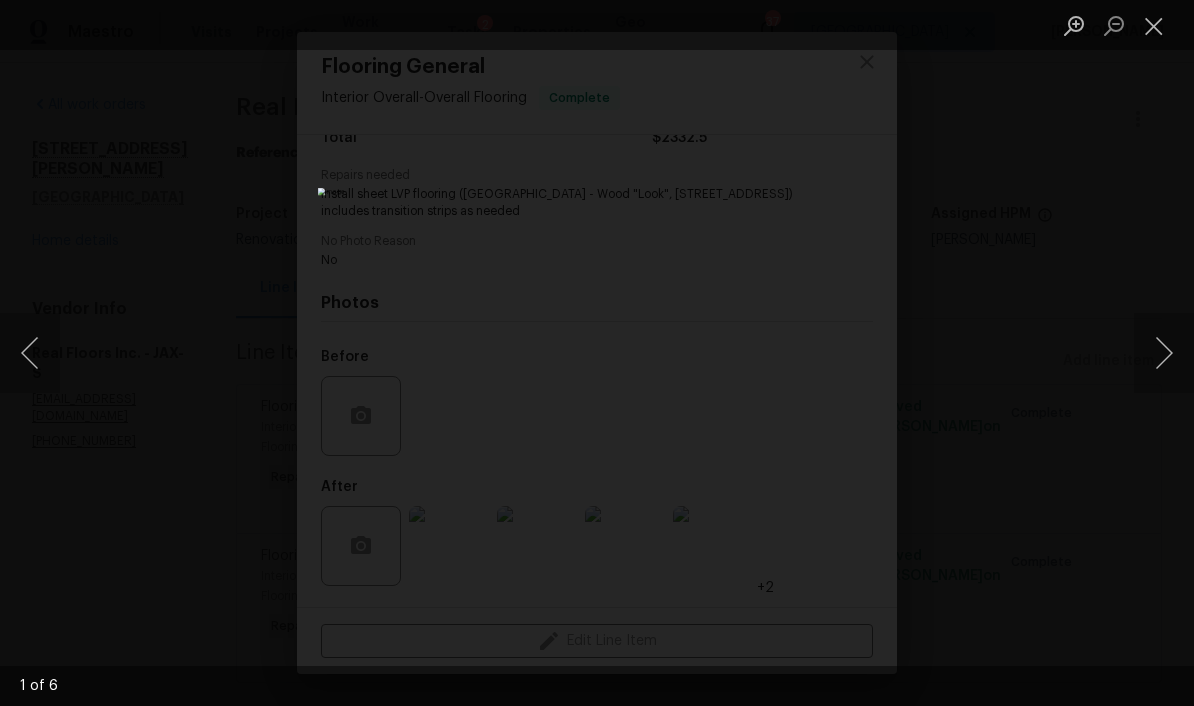 click at bounding box center [1164, 353] 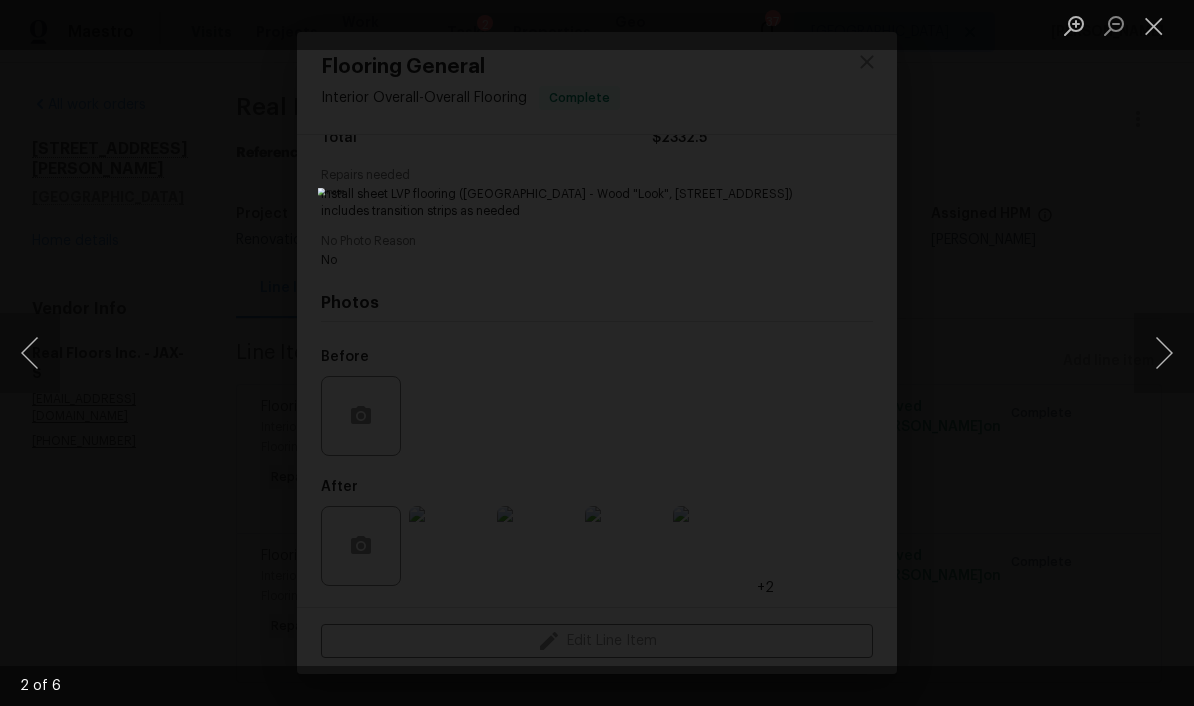 click at bounding box center [1164, 353] 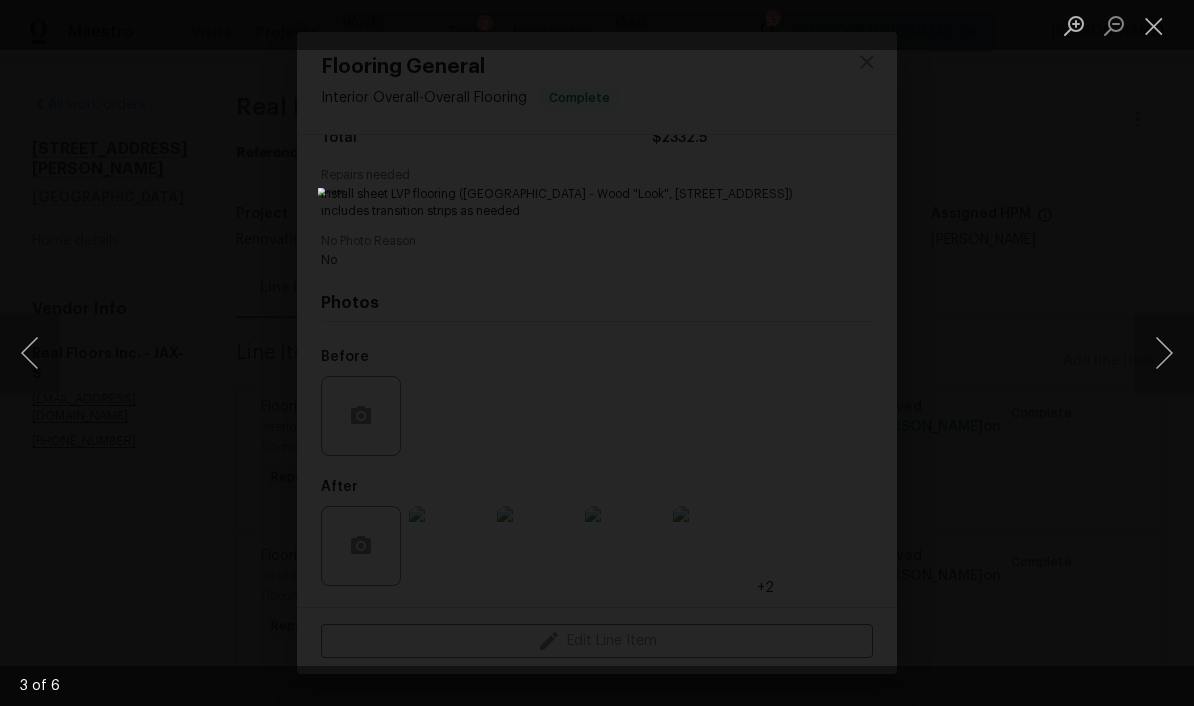 click at bounding box center [1154, 25] 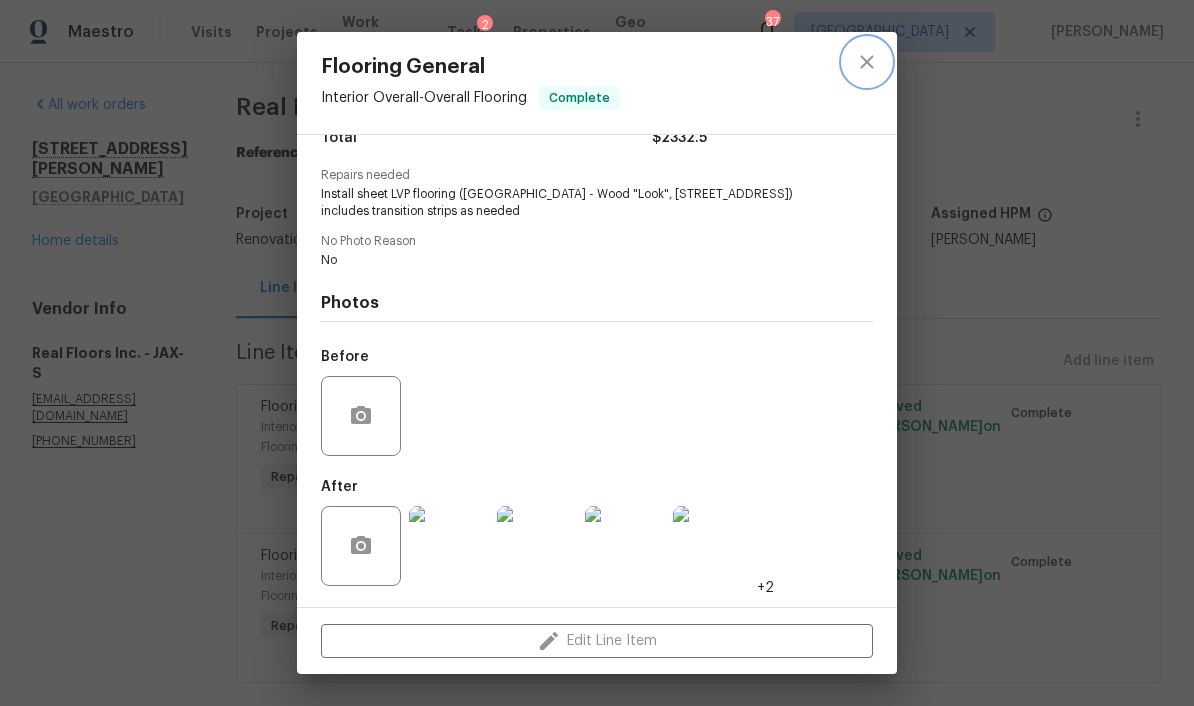 click at bounding box center [867, 62] 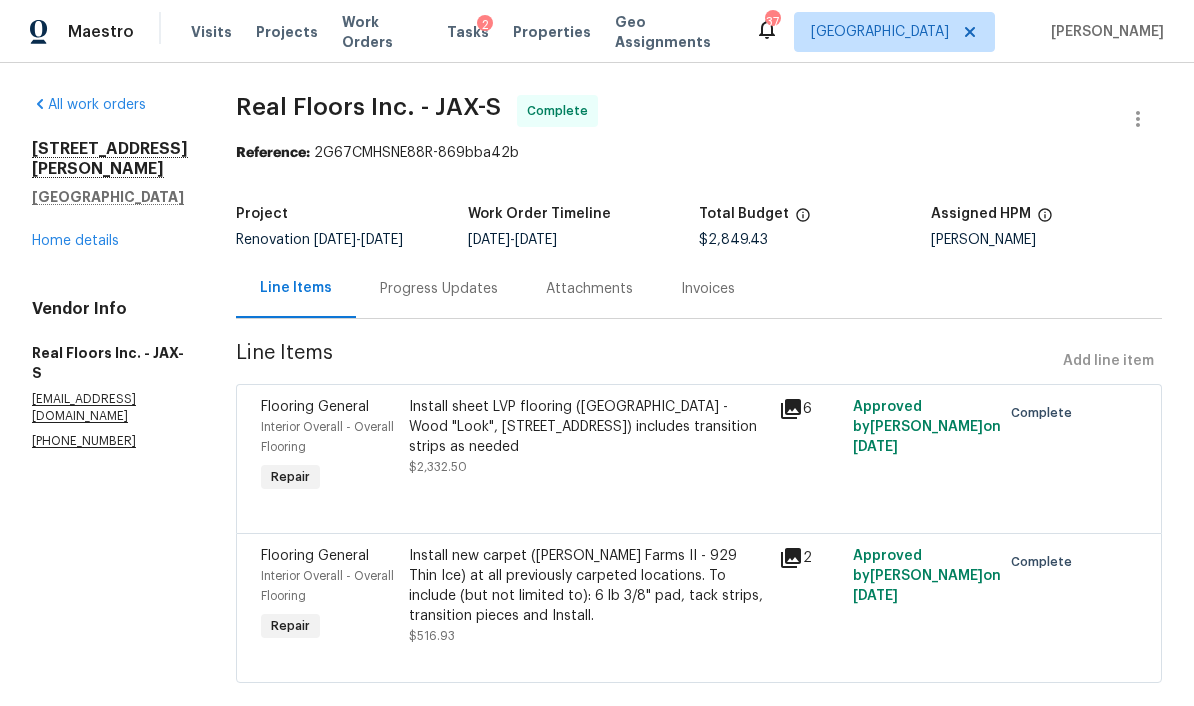 scroll, scrollTop: 0, scrollLeft: 0, axis: both 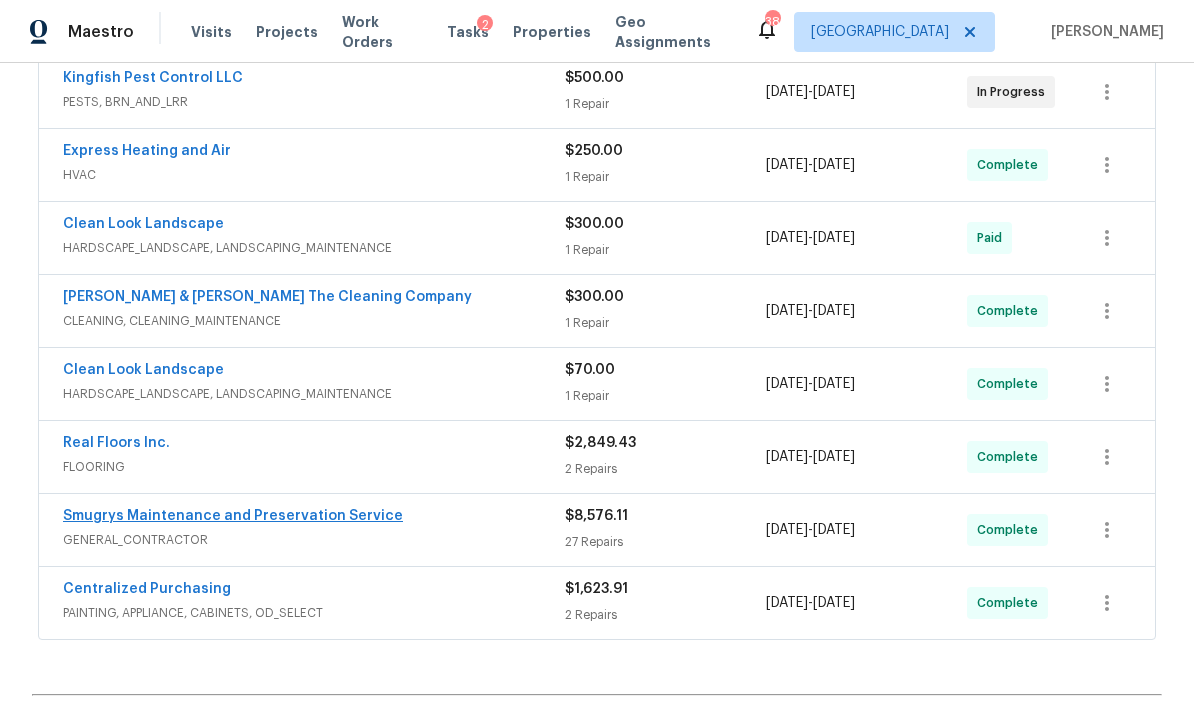 click on "Smugrys Maintenance and Preservation Service" at bounding box center [233, 516] 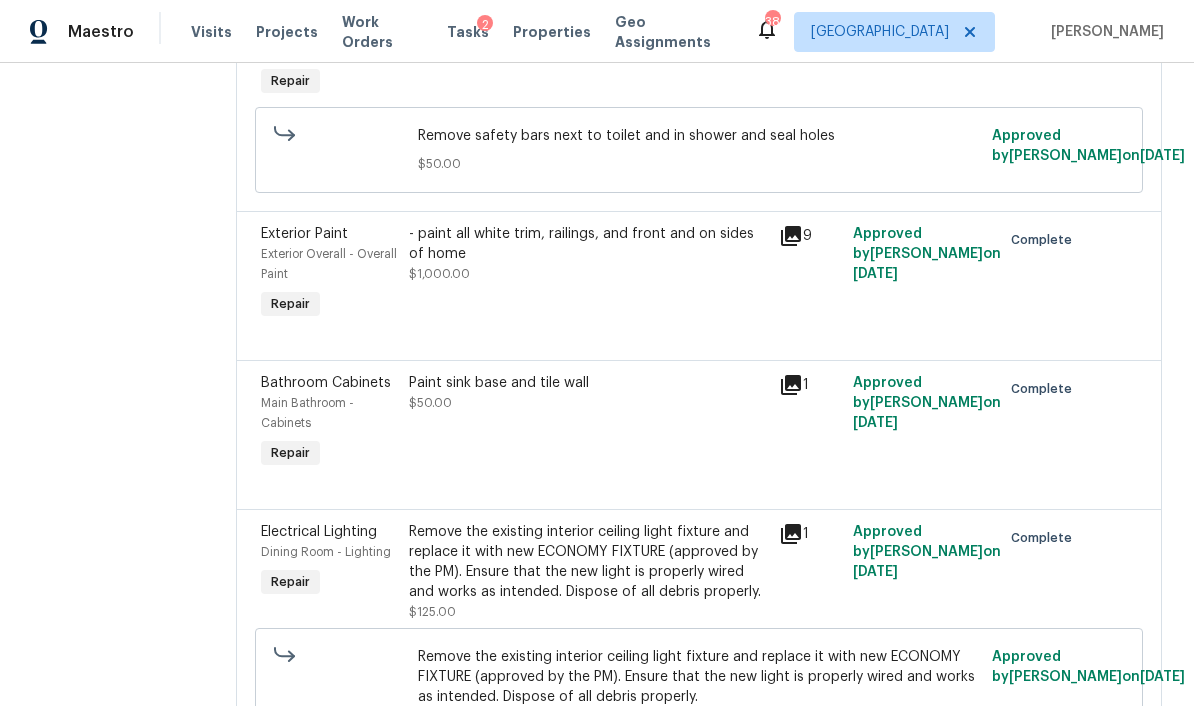 scroll, scrollTop: 1539, scrollLeft: 0, axis: vertical 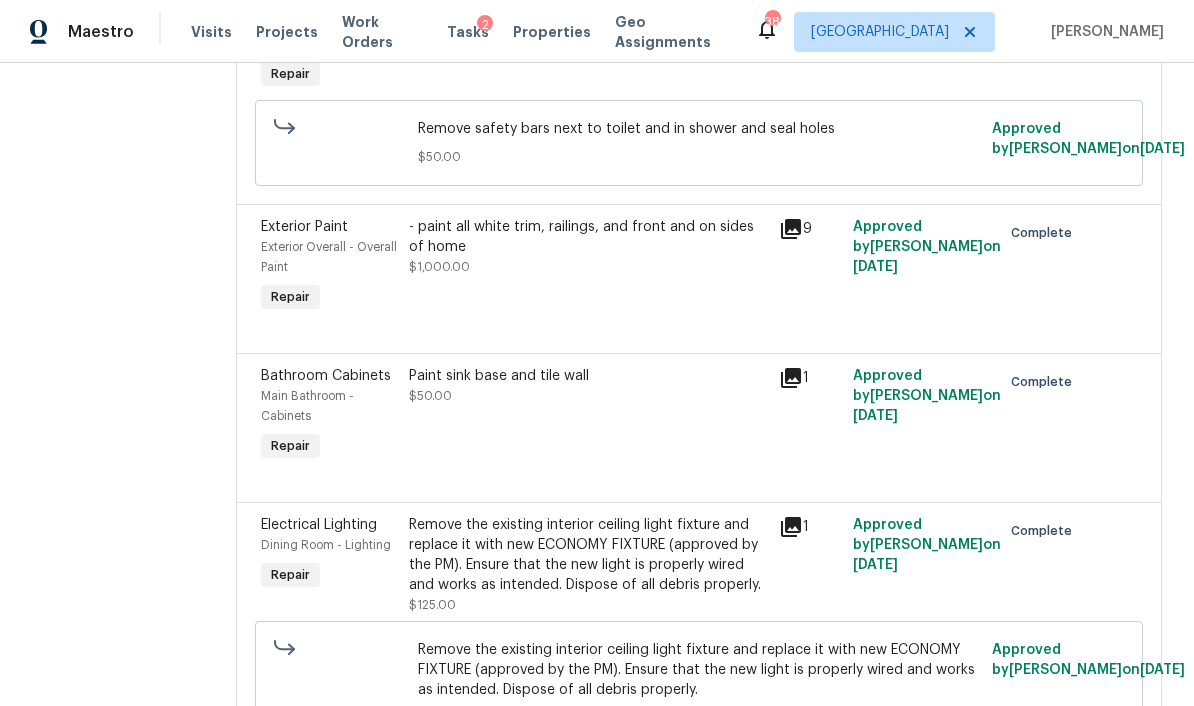 click on "- paint all white trim, railings, and front and on sides of home $1,000.00" at bounding box center [588, 247] 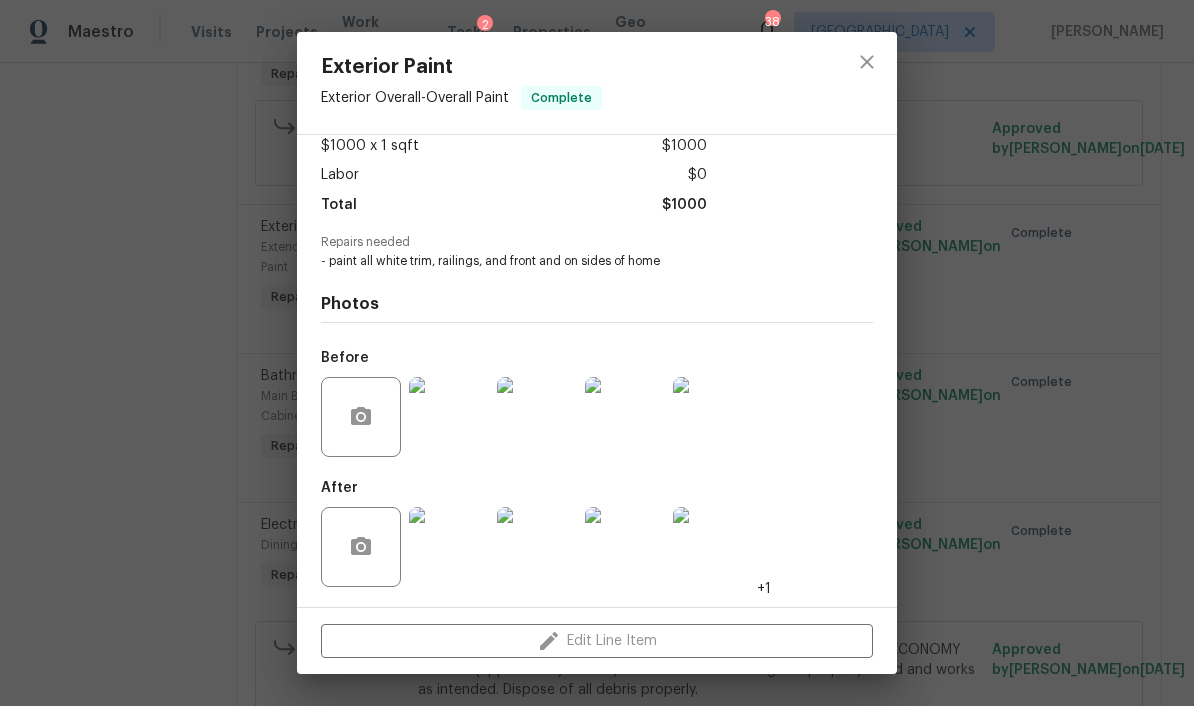 scroll, scrollTop: 135, scrollLeft: 0, axis: vertical 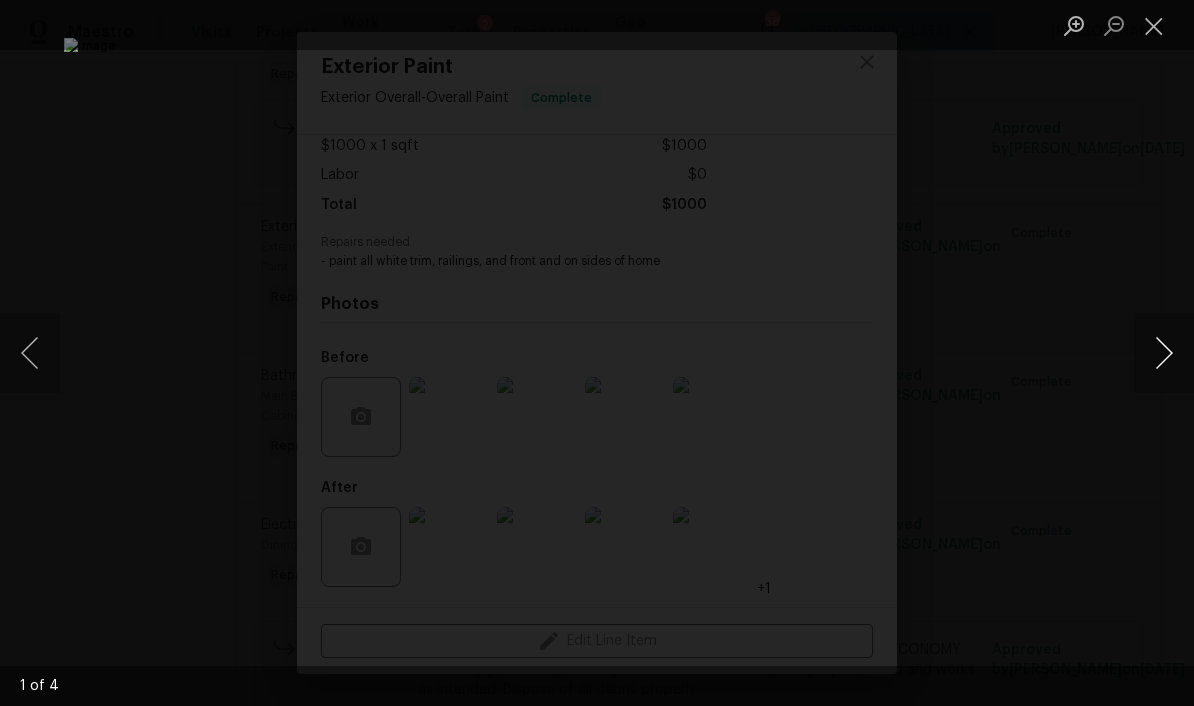 click at bounding box center (1164, 353) 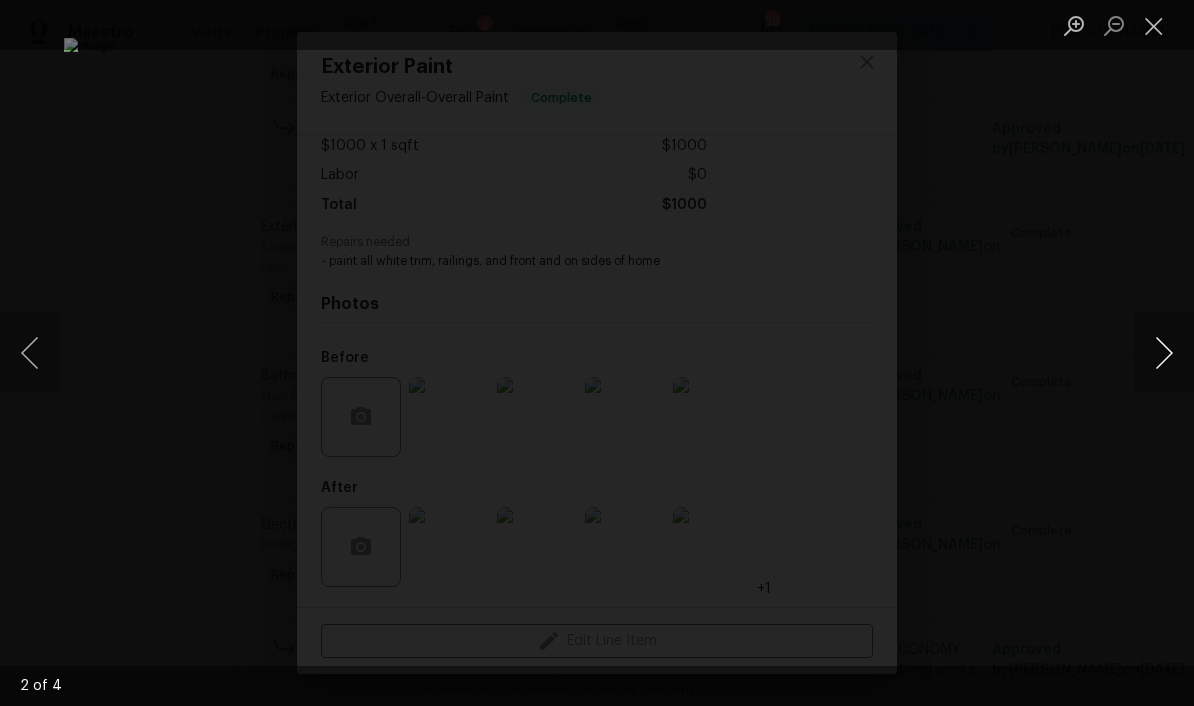 click at bounding box center (1164, 353) 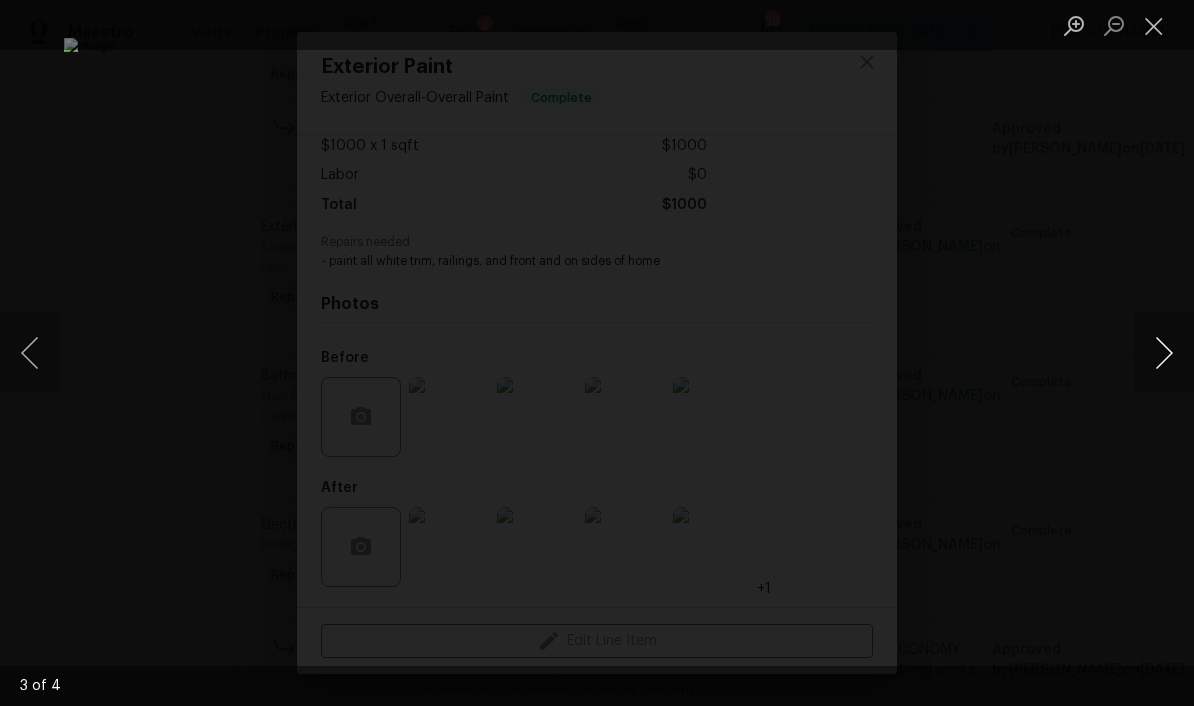 click at bounding box center (1164, 353) 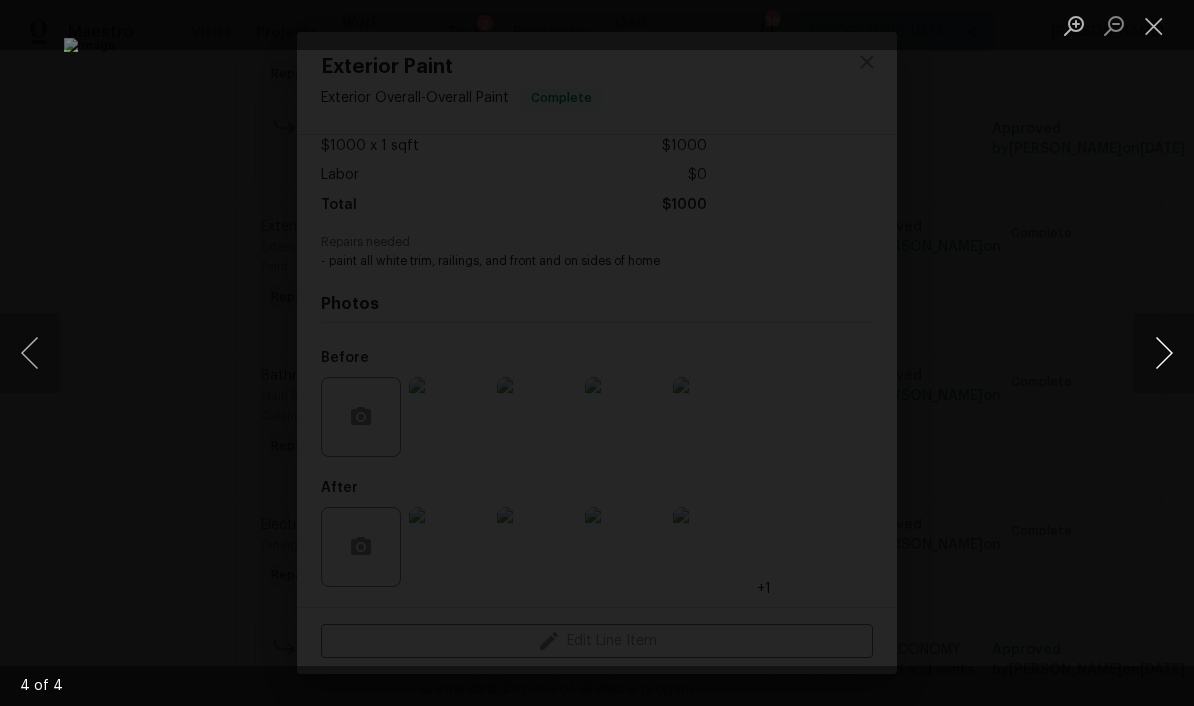 click at bounding box center [1164, 353] 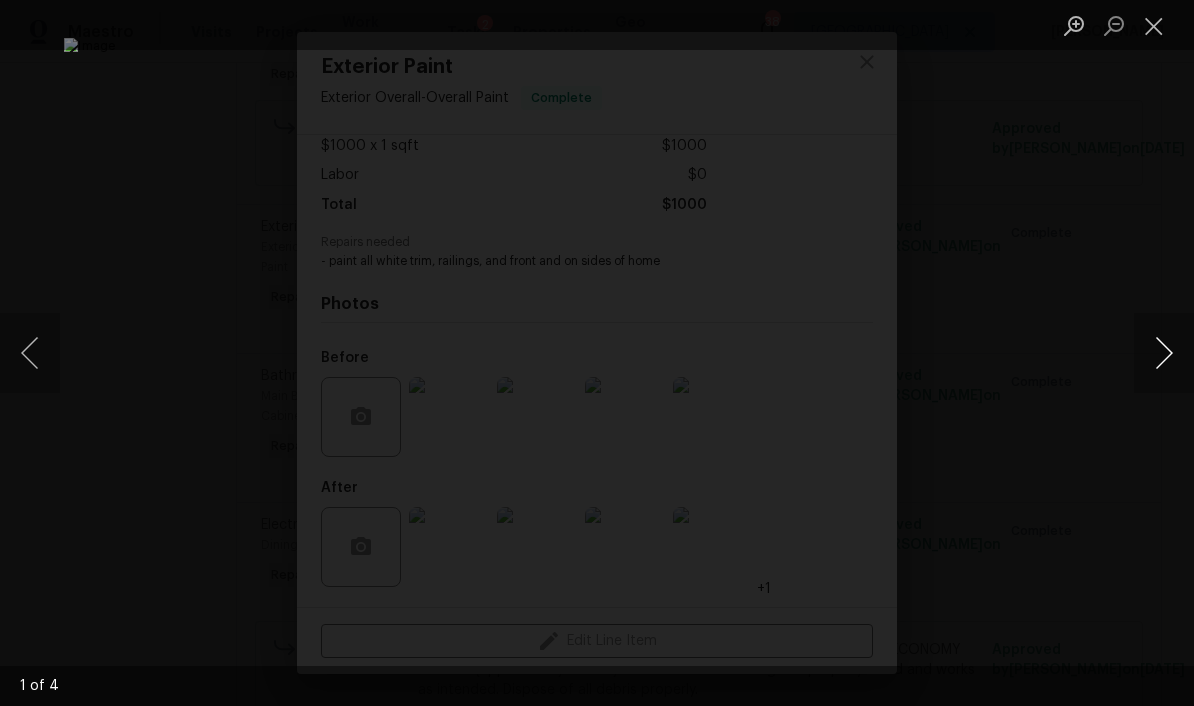 click at bounding box center (1164, 353) 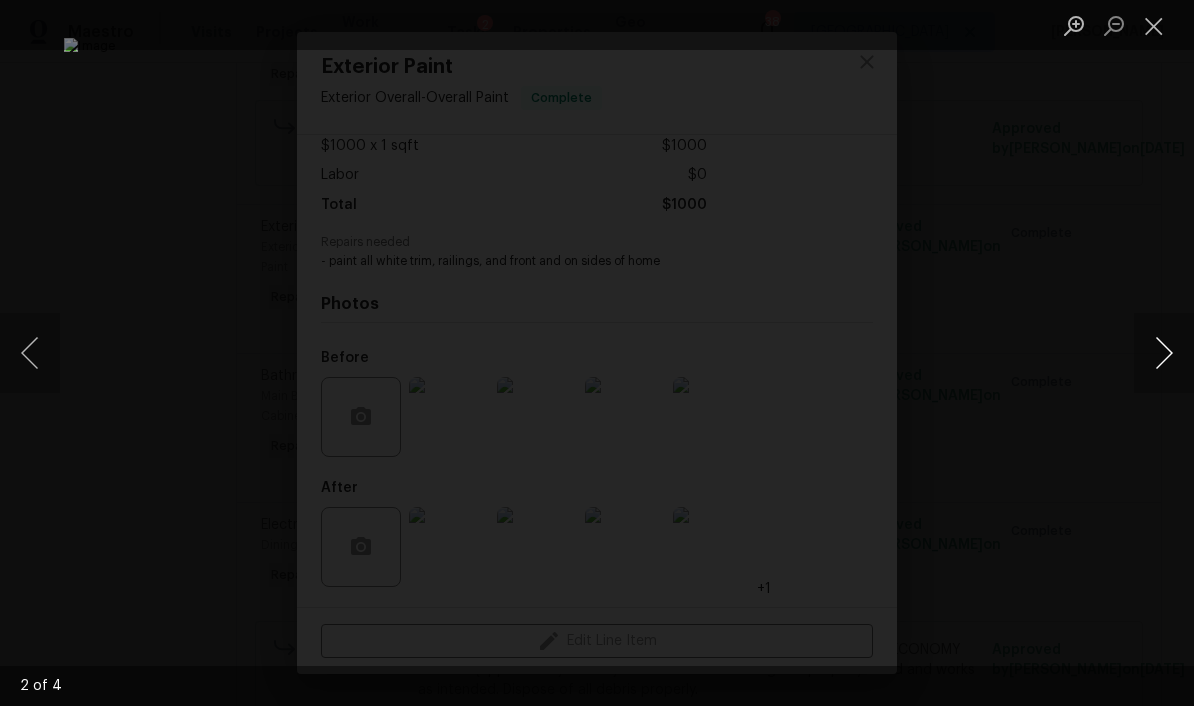 click at bounding box center (1164, 353) 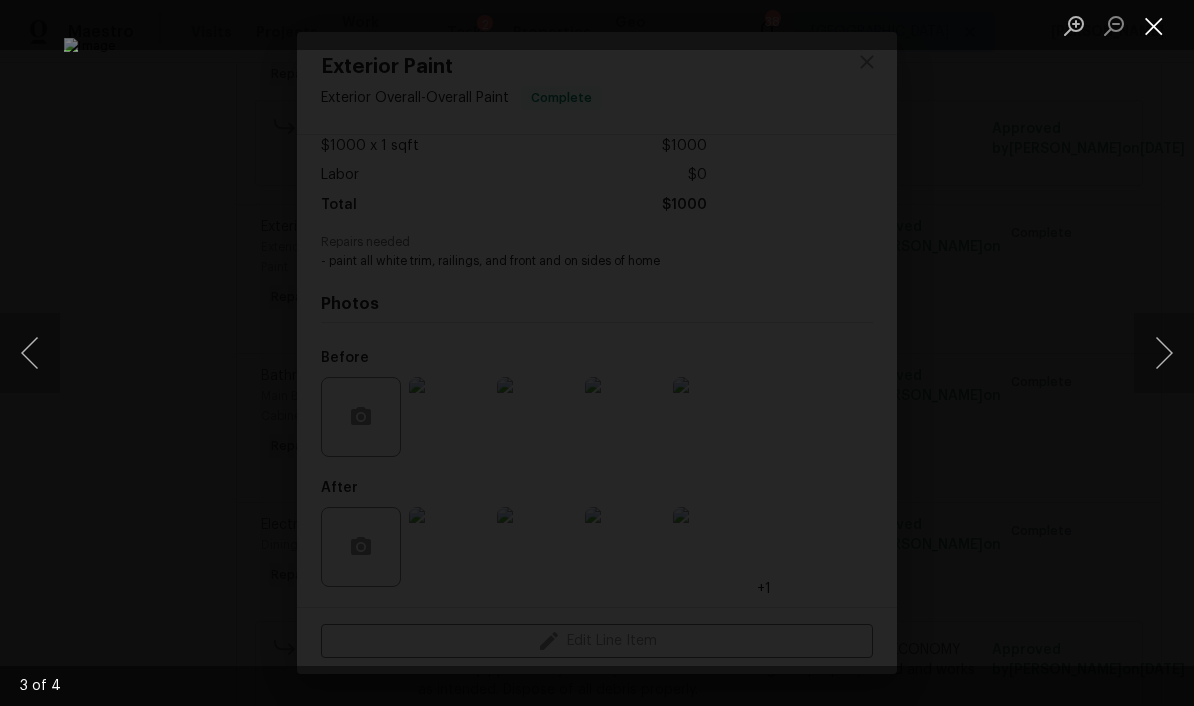 click at bounding box center (1154, 25) 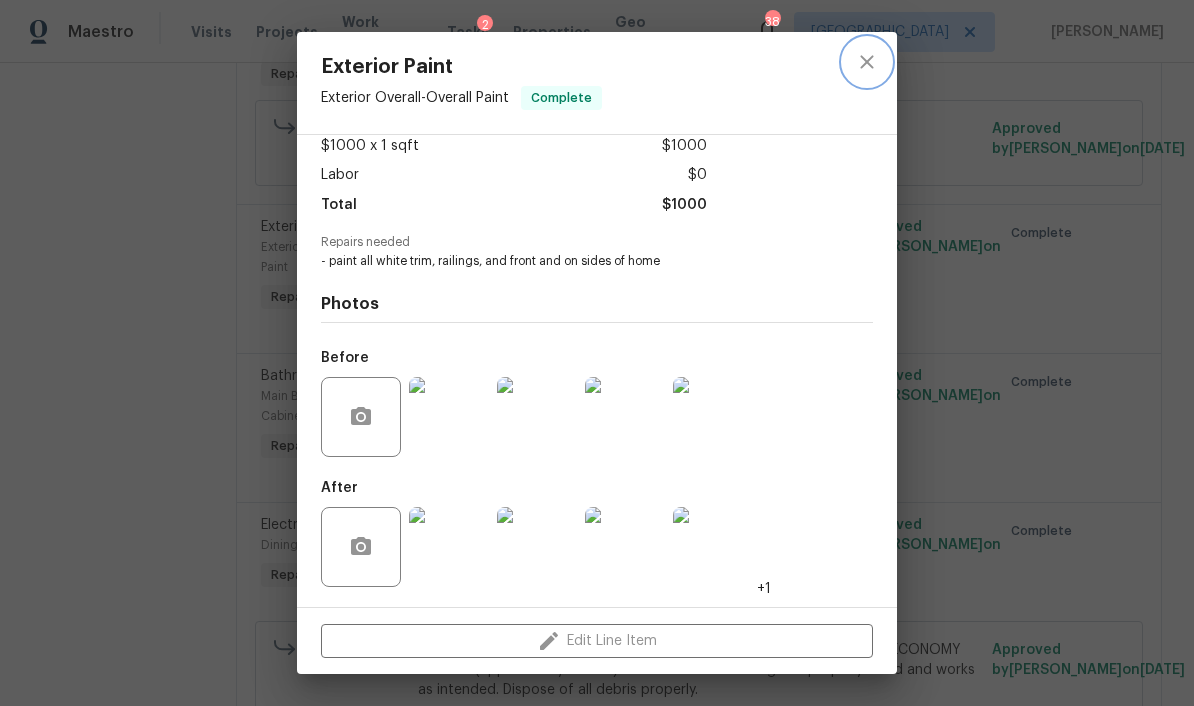 click 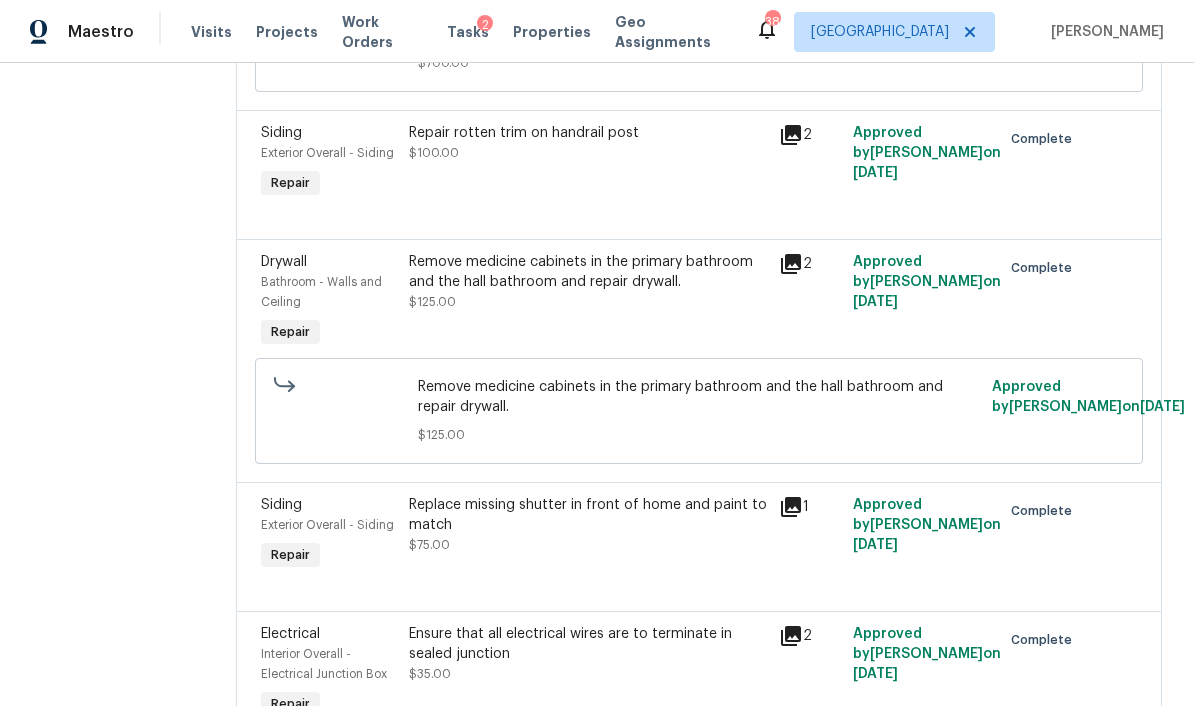 scroll, scrollTop: 4632, scrollLeft: 0, axis: vertical 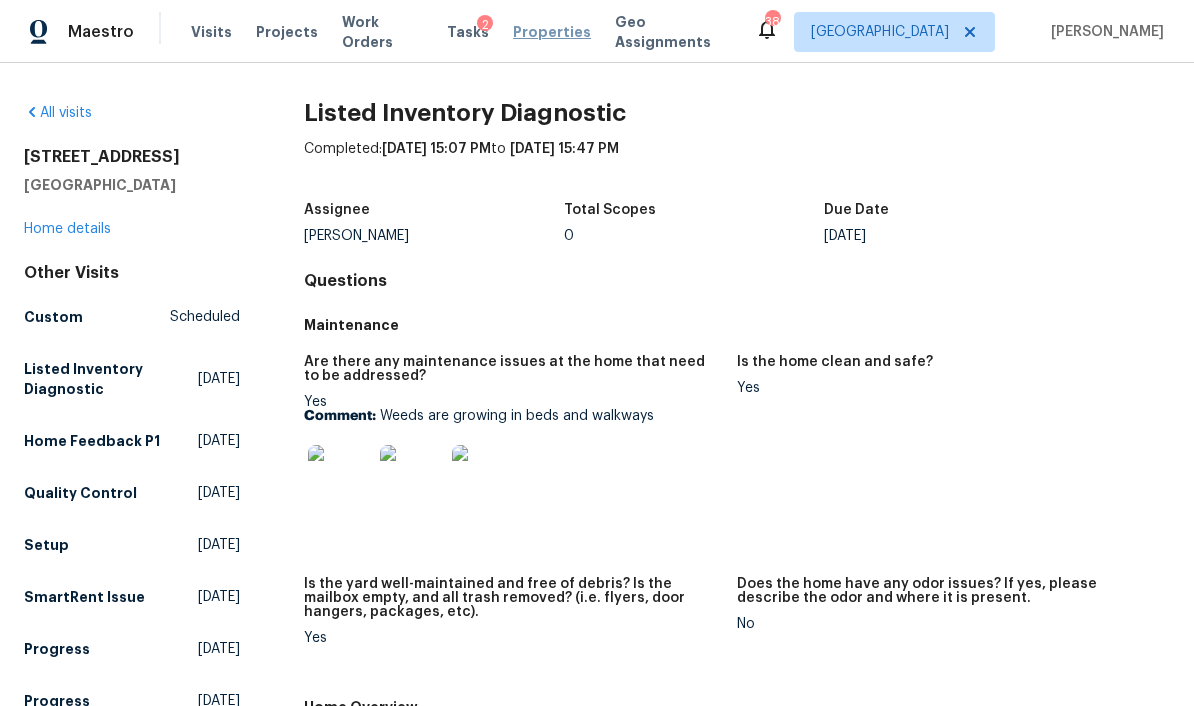 click on "Properties" at bounding box center [552, 32] 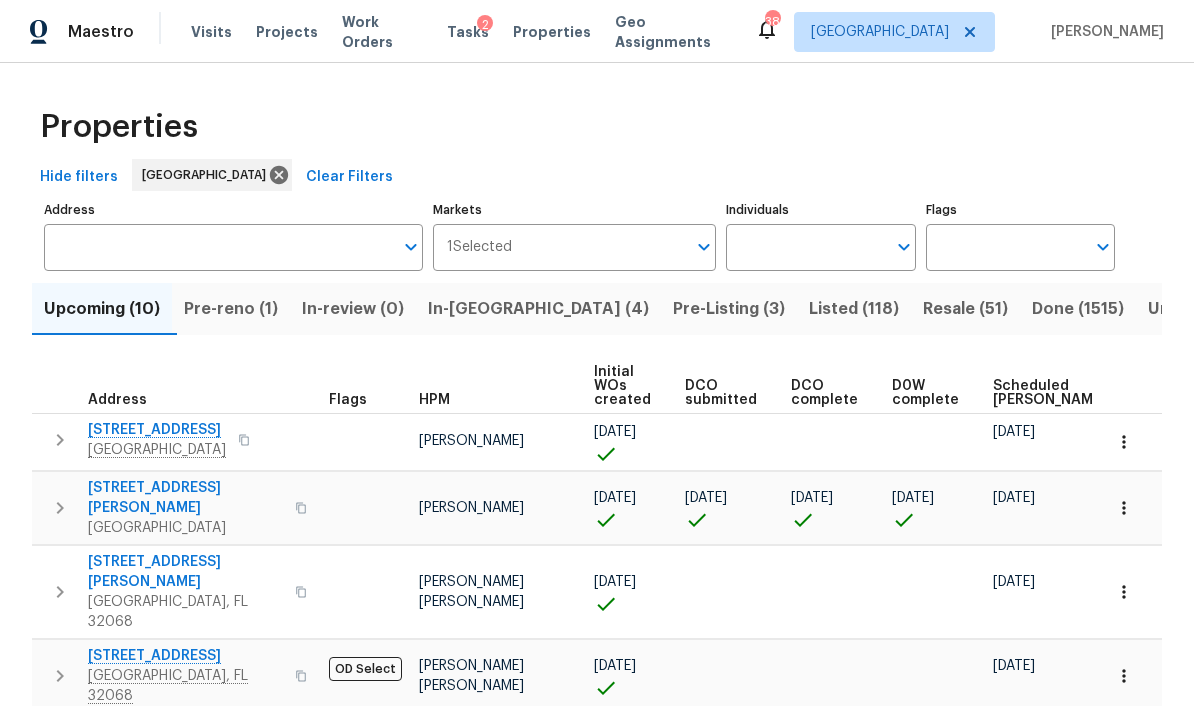 click on "Pre-Listing (3)" at bounding box center [729, 309] 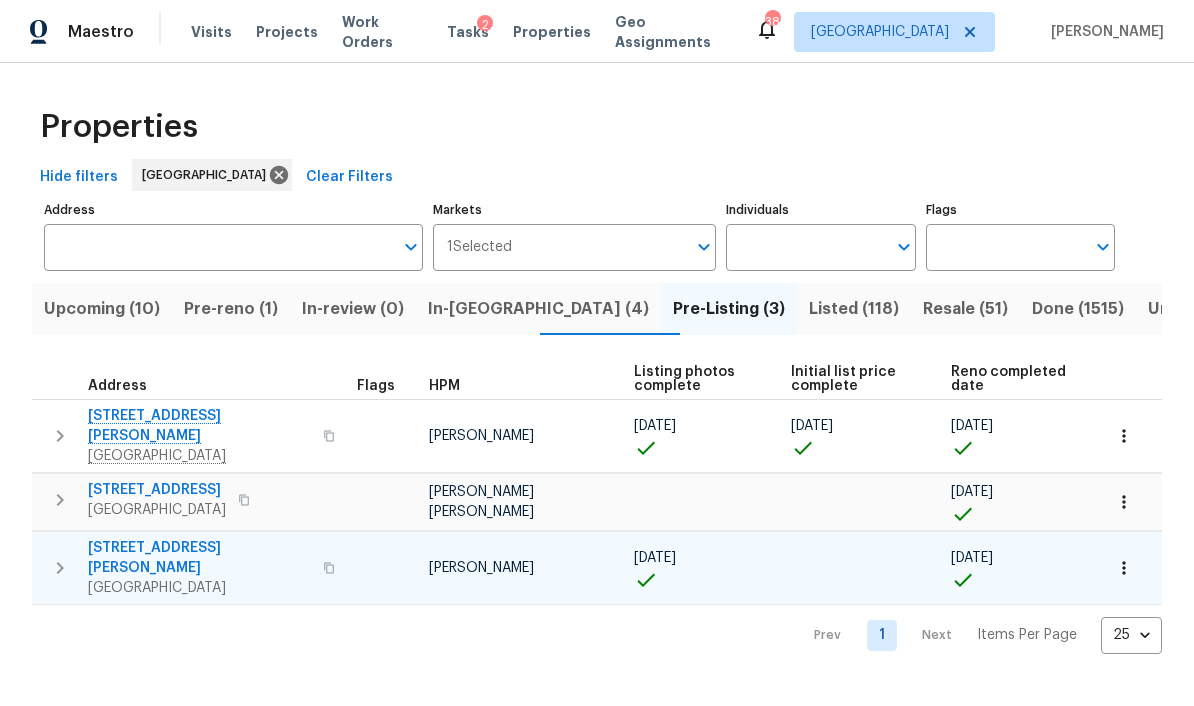 click on "7480 Ortega Hills Dr Jacksonville, FL 32244" at bounding box center (190, 568) 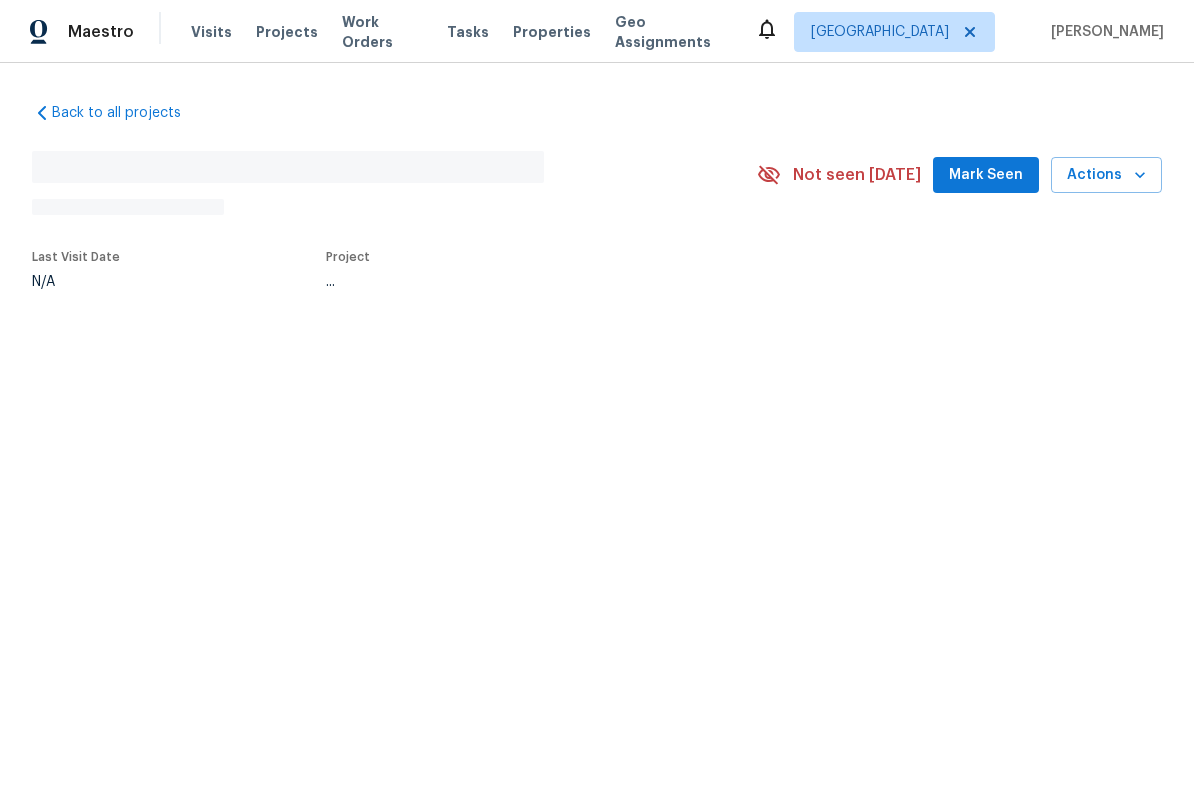 scroll, scrollTop: 0, scrollLeft: 0, axis: both 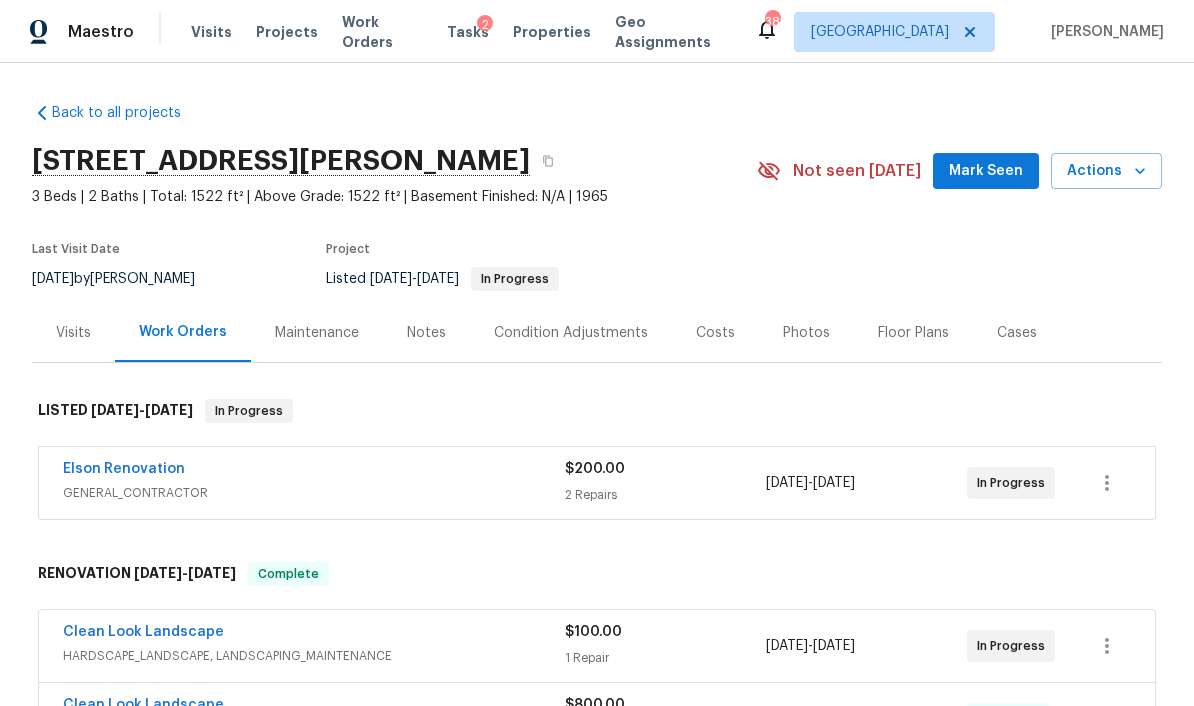 click on "Costs" at bounding box center (715, 333) 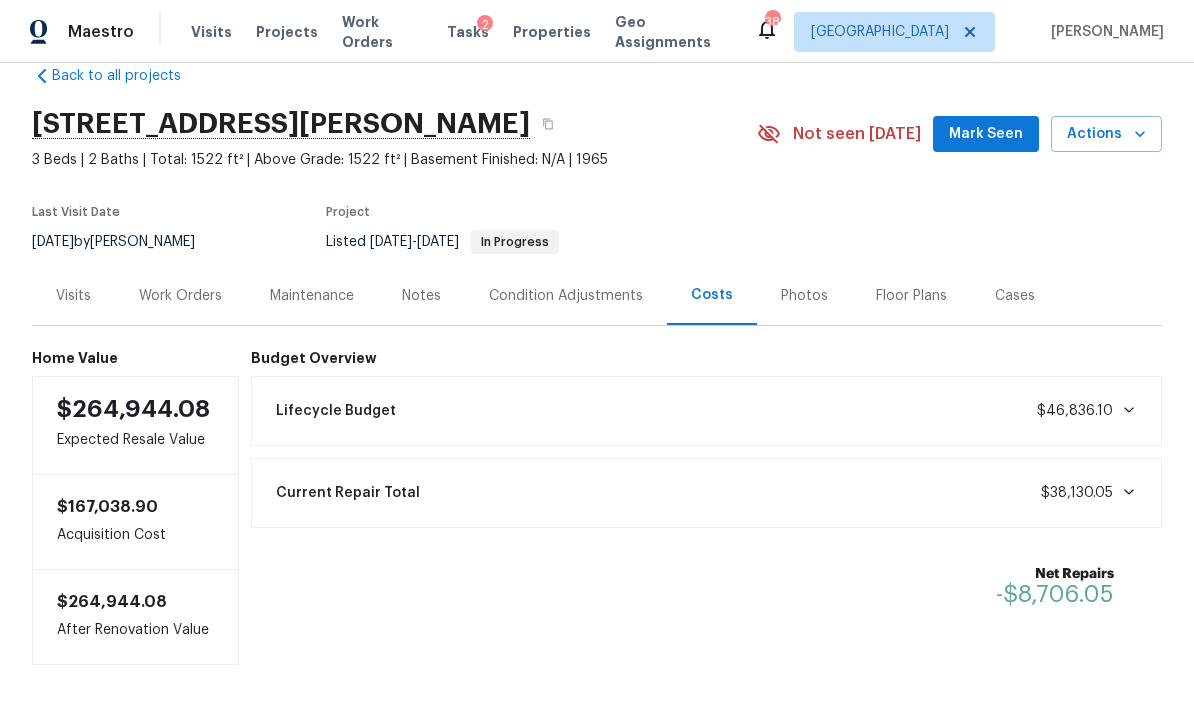 scroll, scrollTop: 36, scrollLeft: 0, axis: vertical 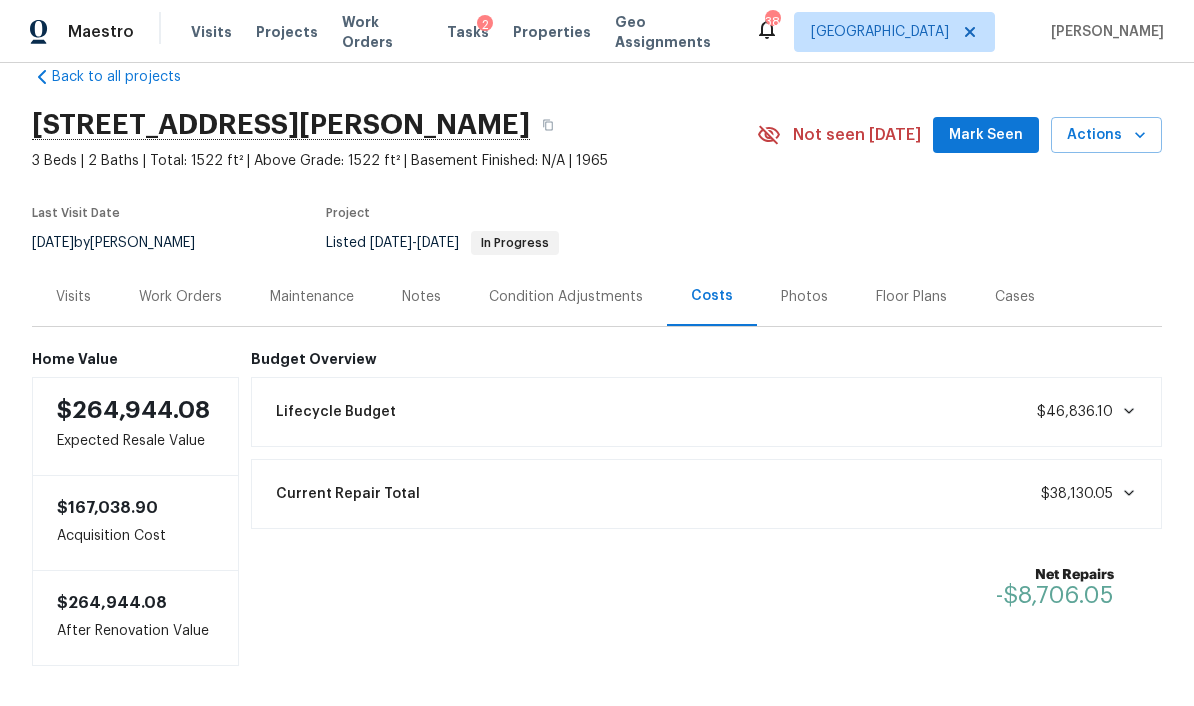 click on "Work Orders" at bounding box center (180, 297) 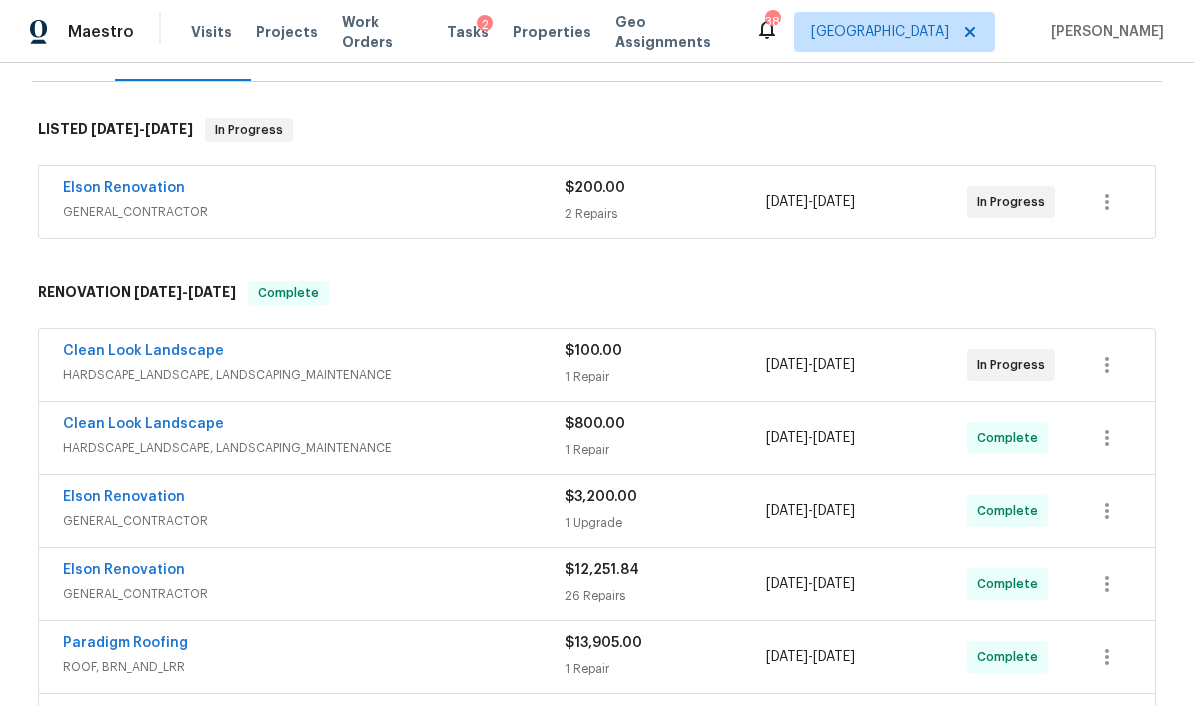 scroll, scrollTop: 280, scrollLeft: 0, axis: vertical 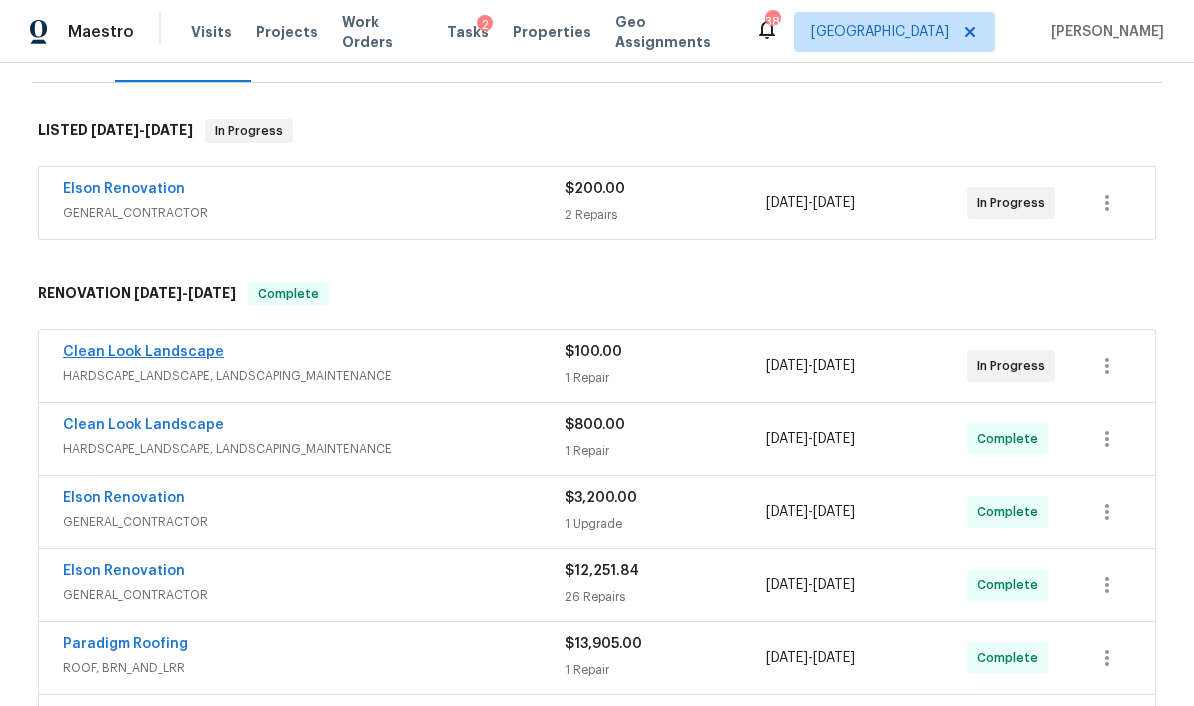 click on "Clean Look Landscape" at bounding box center (143, 352) 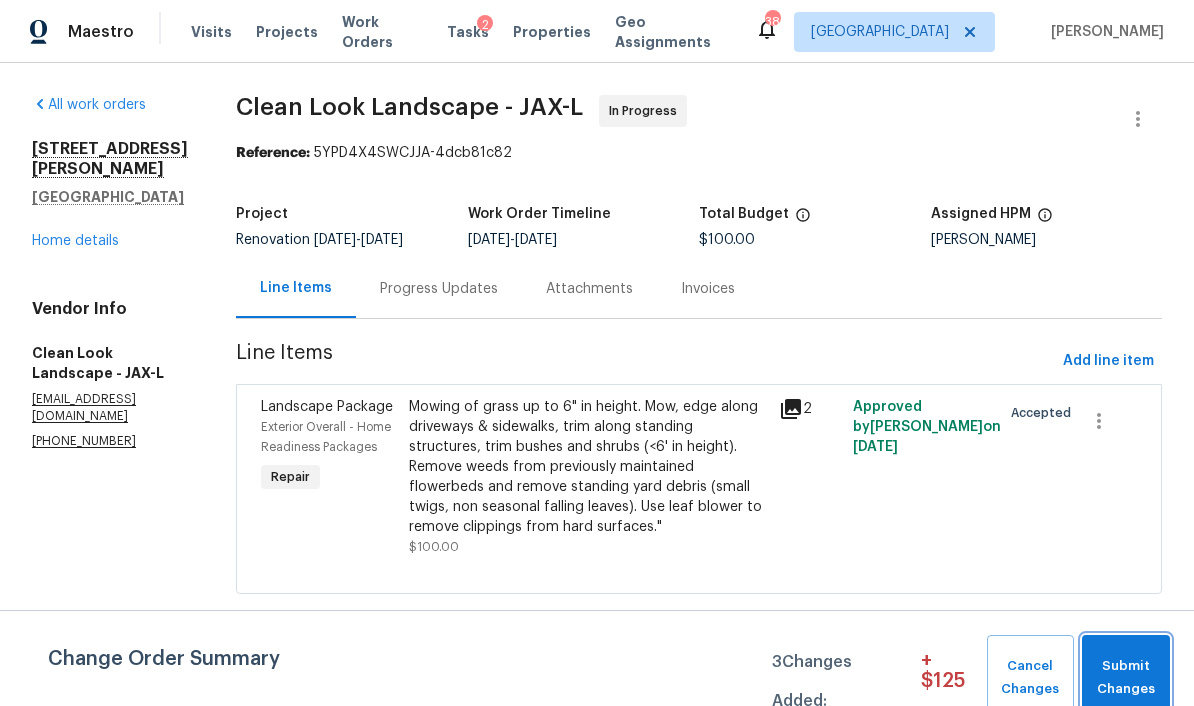 click on "Submit Changes" at bounding box center [1126, 678] 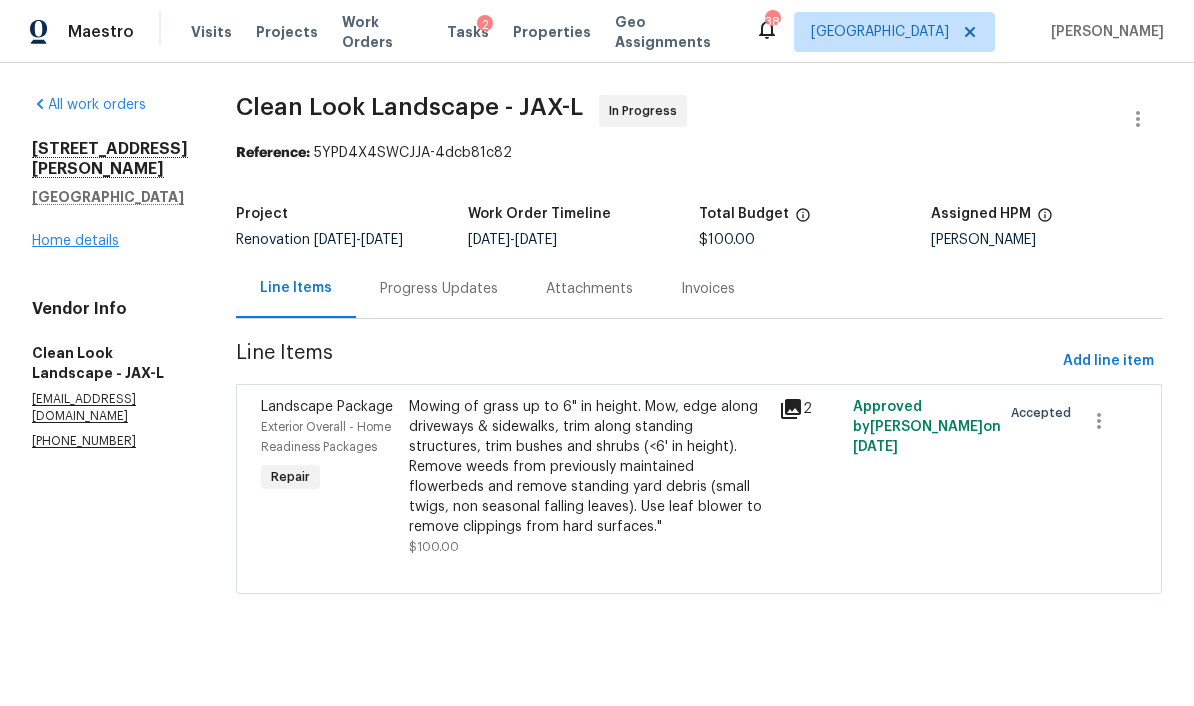 click on "Home details" at bounding box center [75, 241] 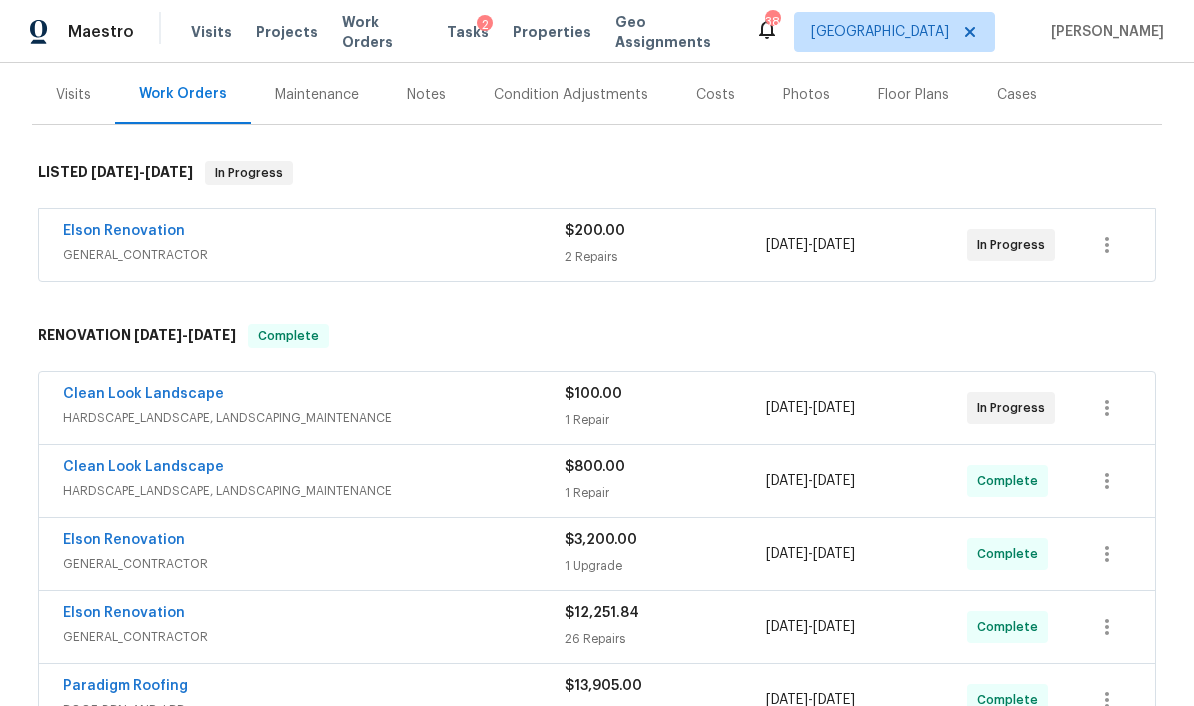 scroll, scrollTop: 276, scrollLeft: 0, axis: vertical 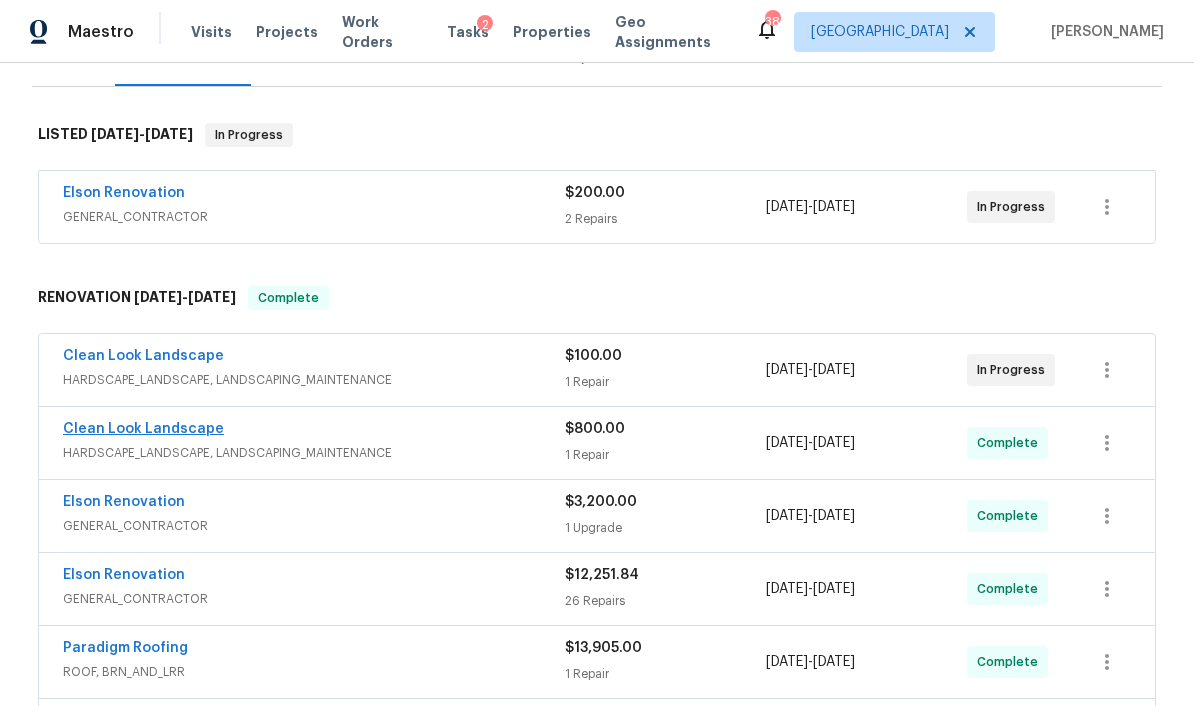 click on "Clean Look Landscape" at bounding box center (143, 429) 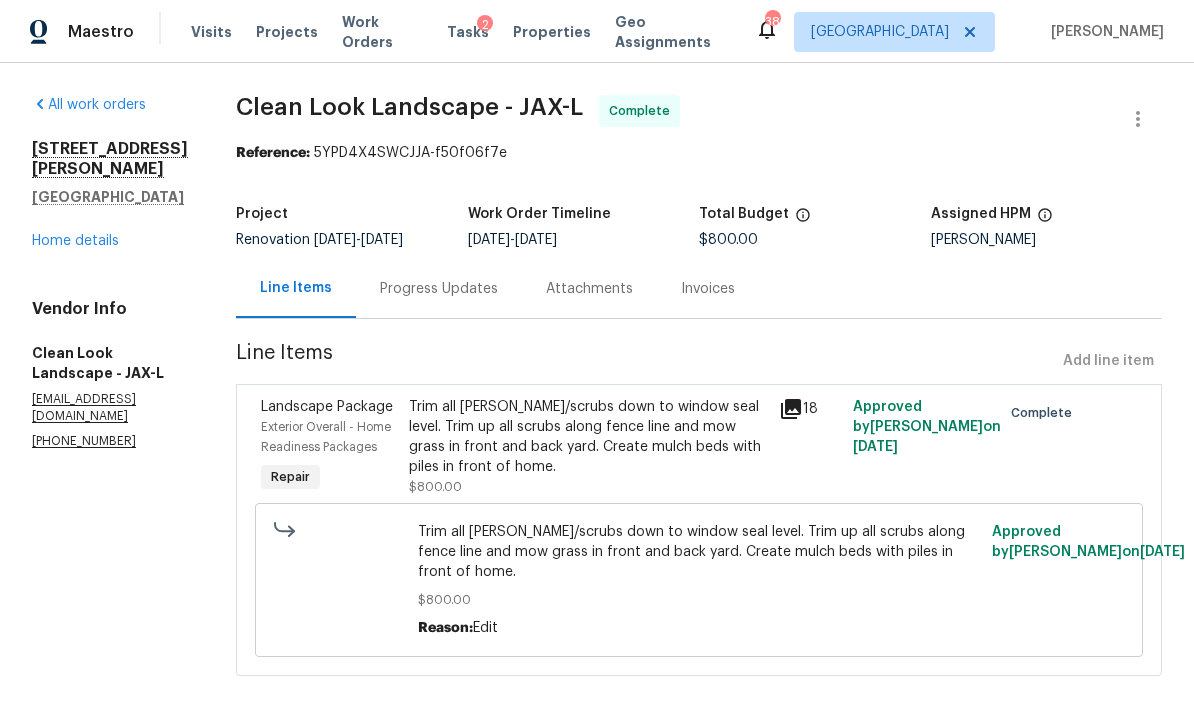 scroll, scrollTop: 29, scrollLeft: 0, axis: vertical 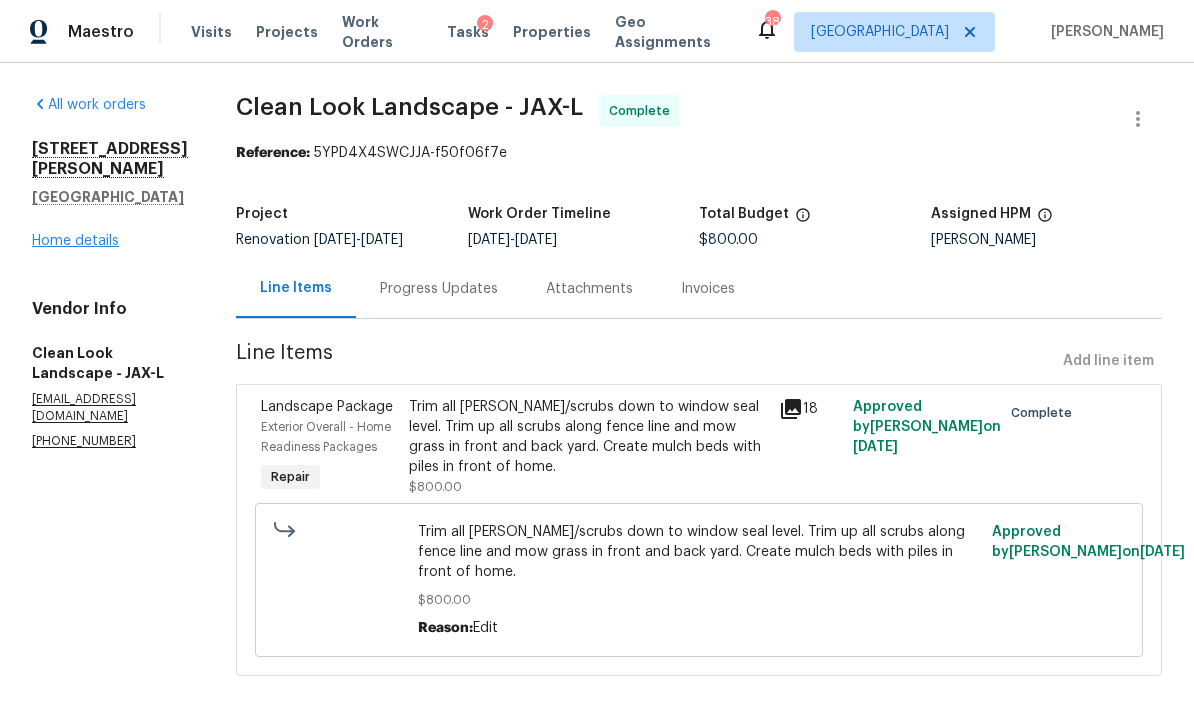 click on "Home details" at bounding box center [75, 241] 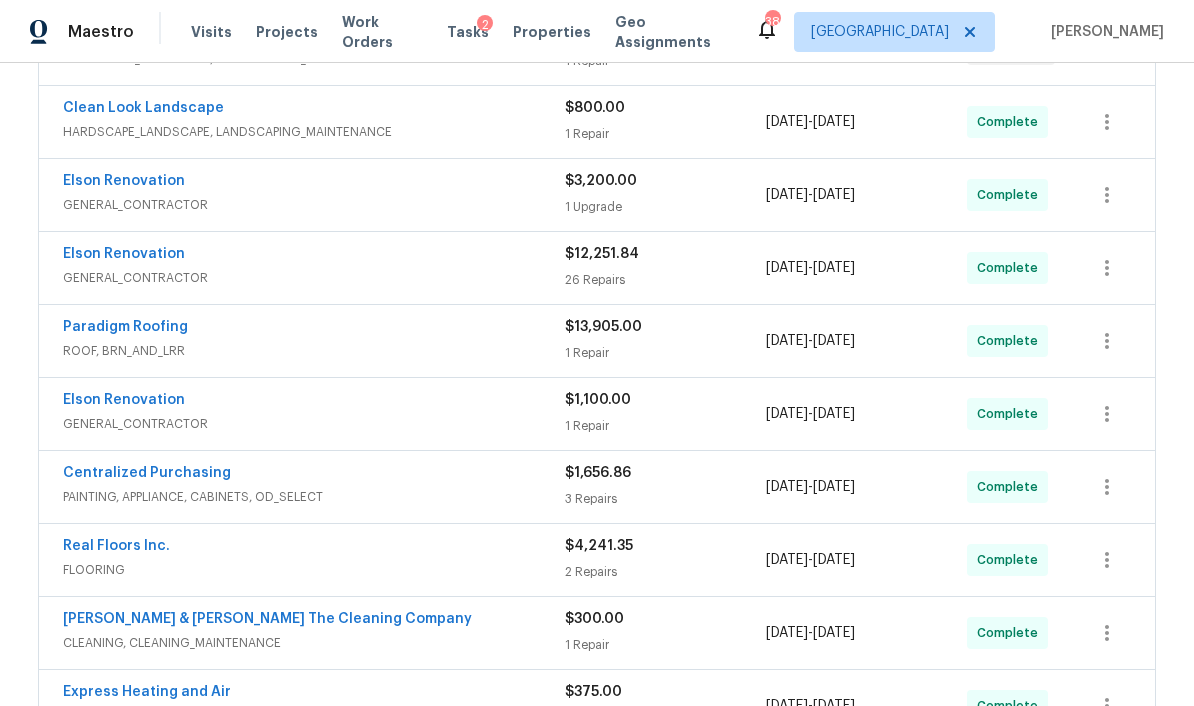 scroll, scrollTop: 607, scrollLeft: 0, axis: vertical 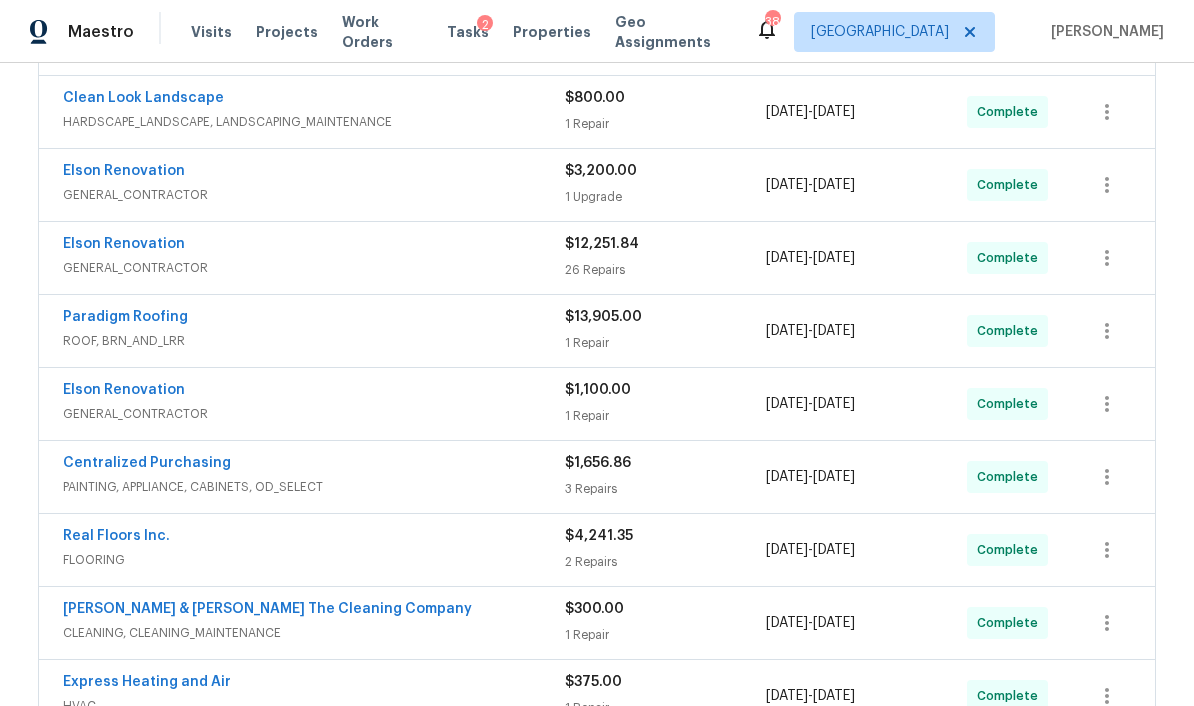 click on "Elson Renovation" at bounding box center (314, 173) 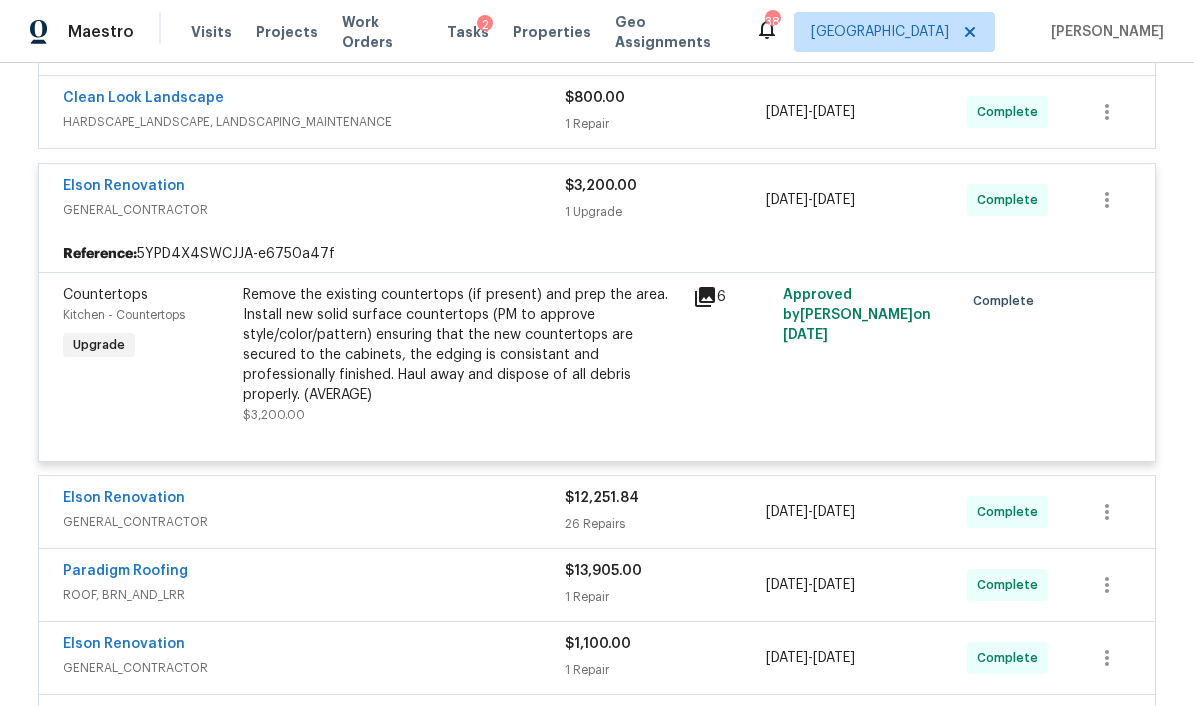 click on "[DATE]  -  [DATE]" at bounding box center [866, 512] 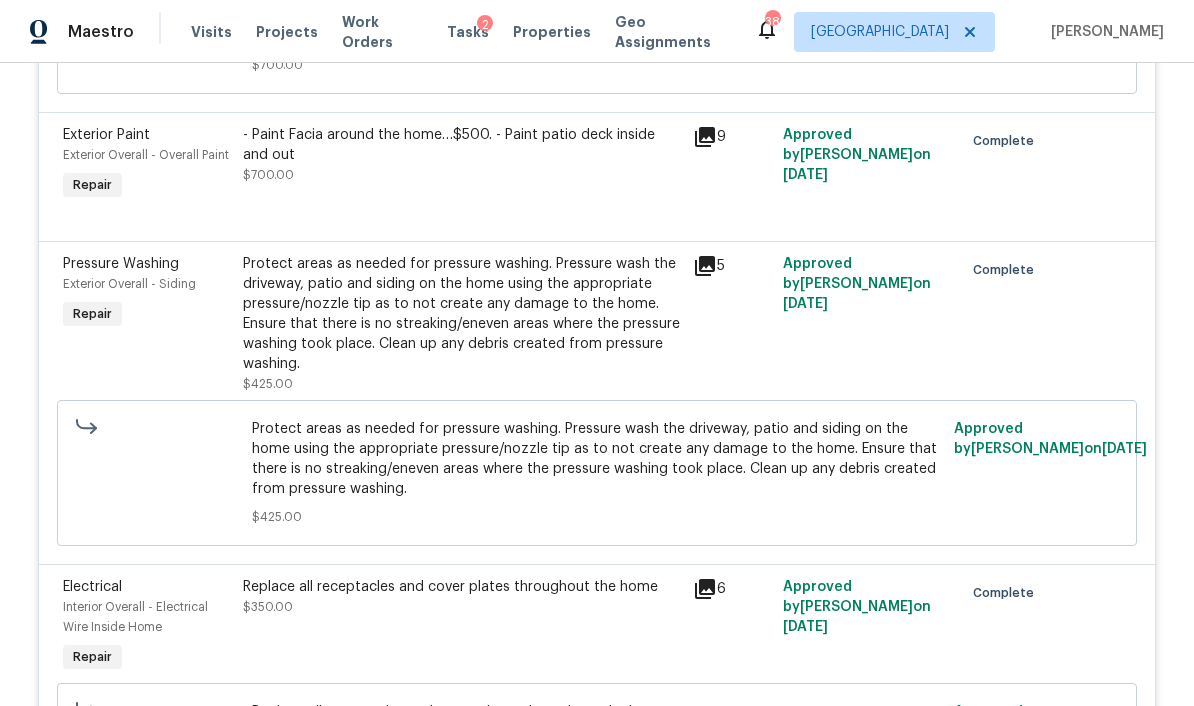 scroll, scrollTop: 3315, scrollLeft: 0, axis: vertical 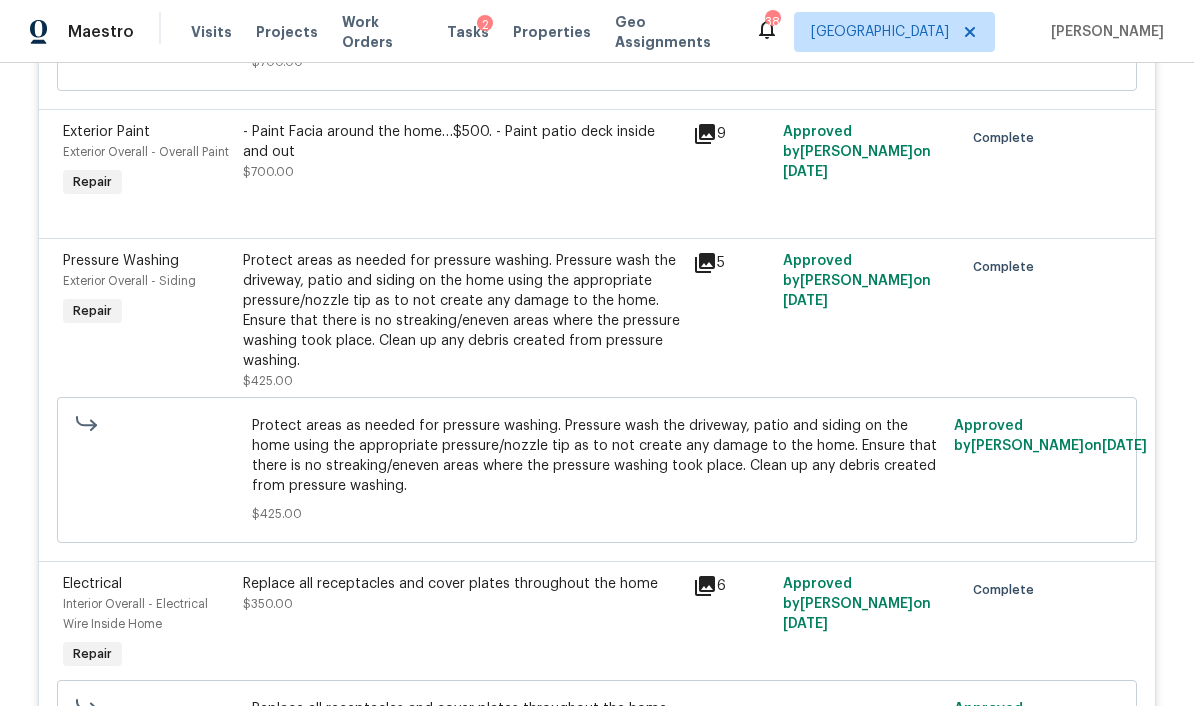 click on "9" at bounding box center [732, 134] 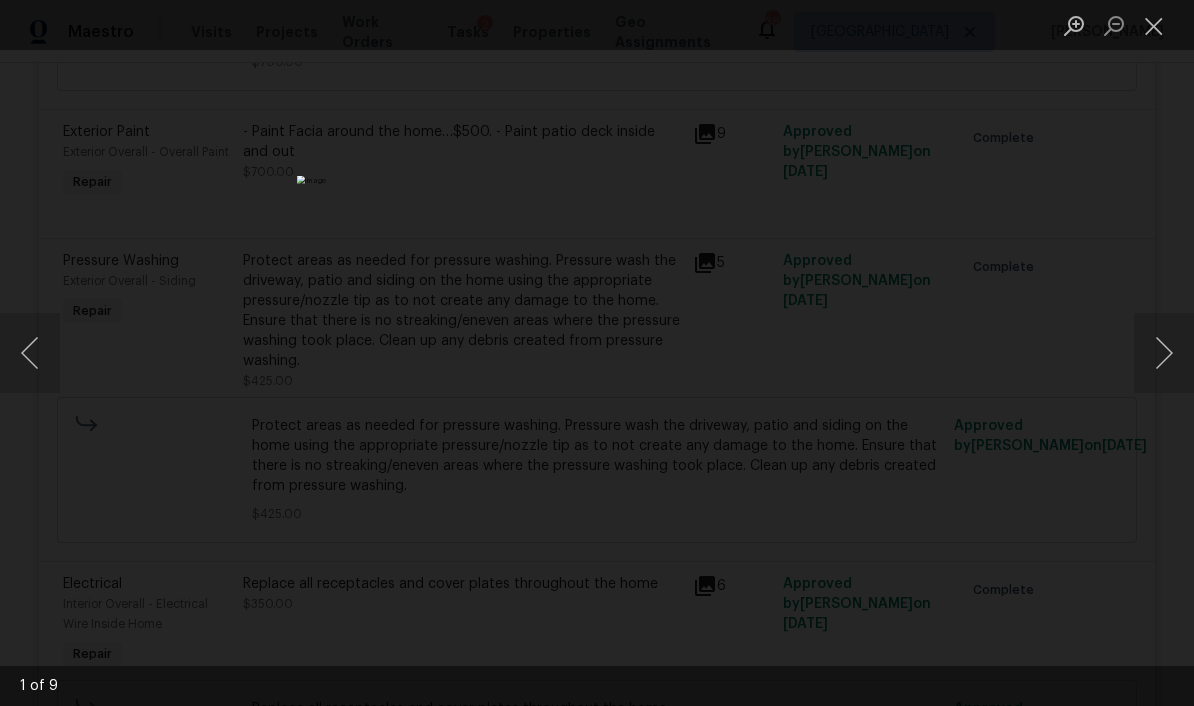 click at bounding box center [1164, 353] 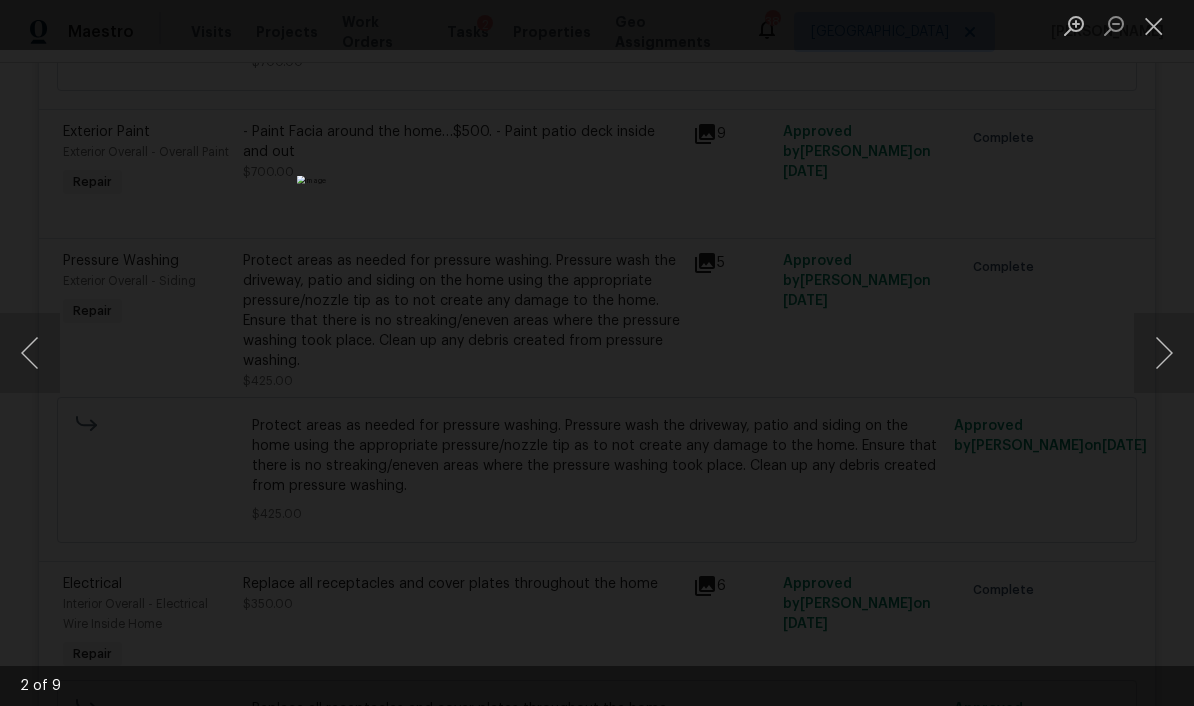 click at bounding box center (1164, 353) 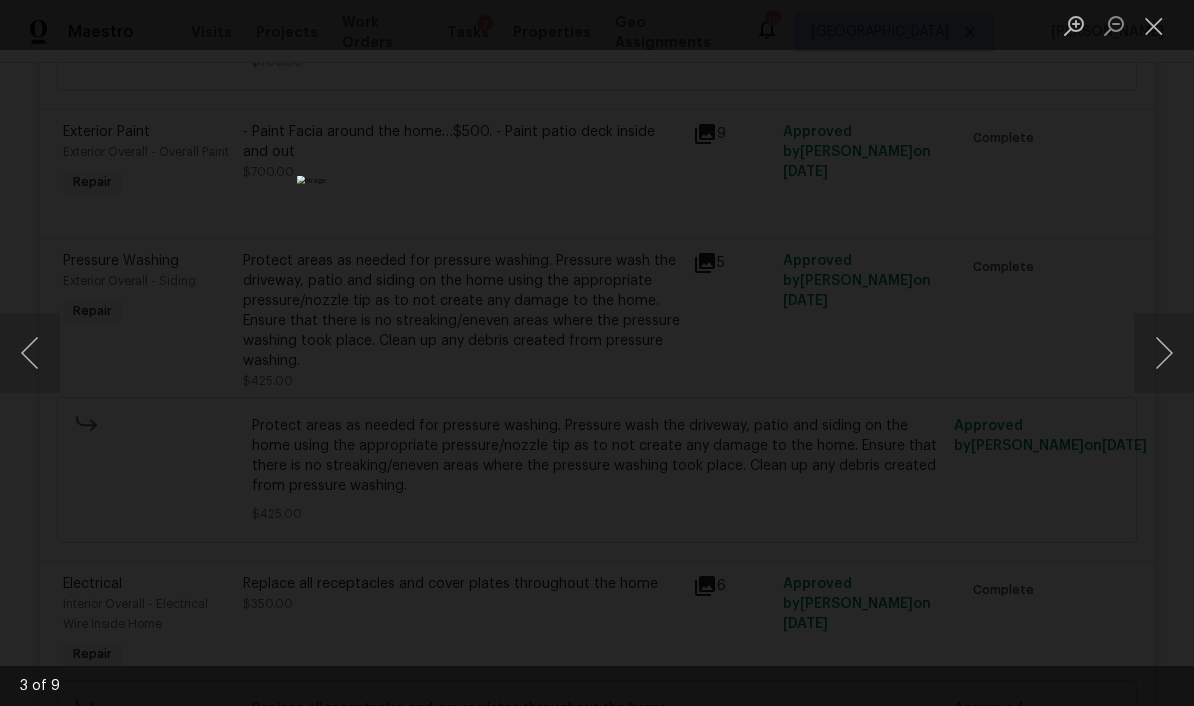 click at bounding box center [1164, 353] 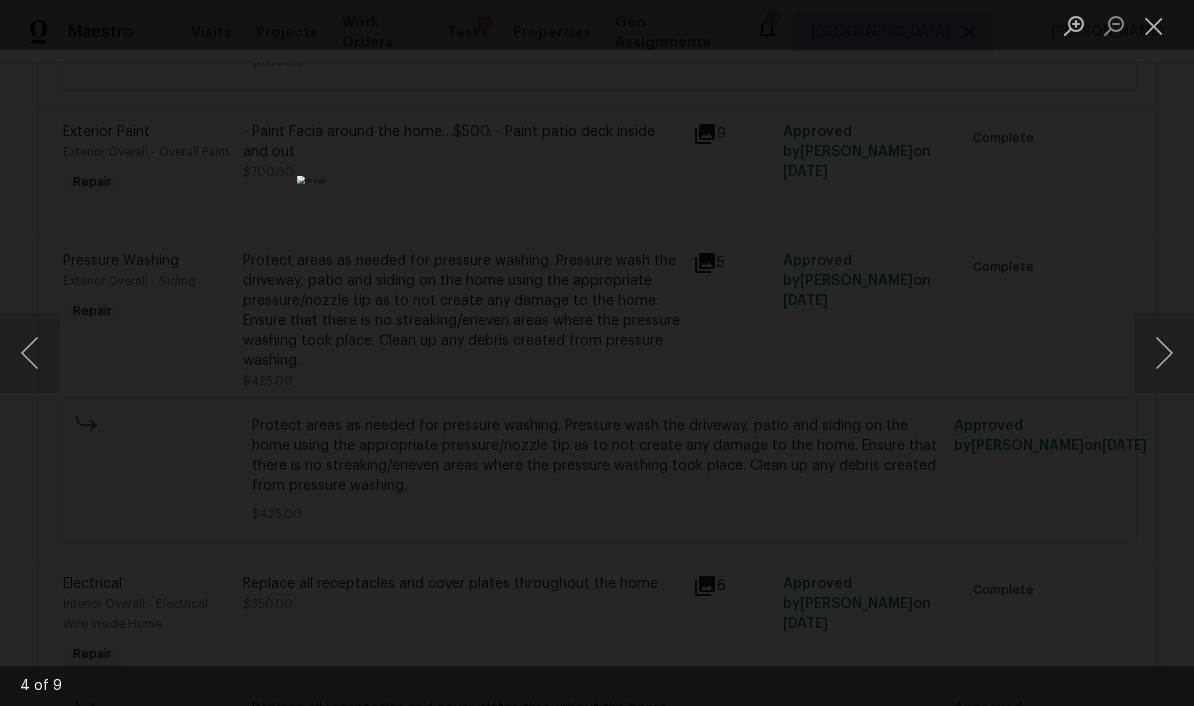 click at bounding box center [1164, 353] 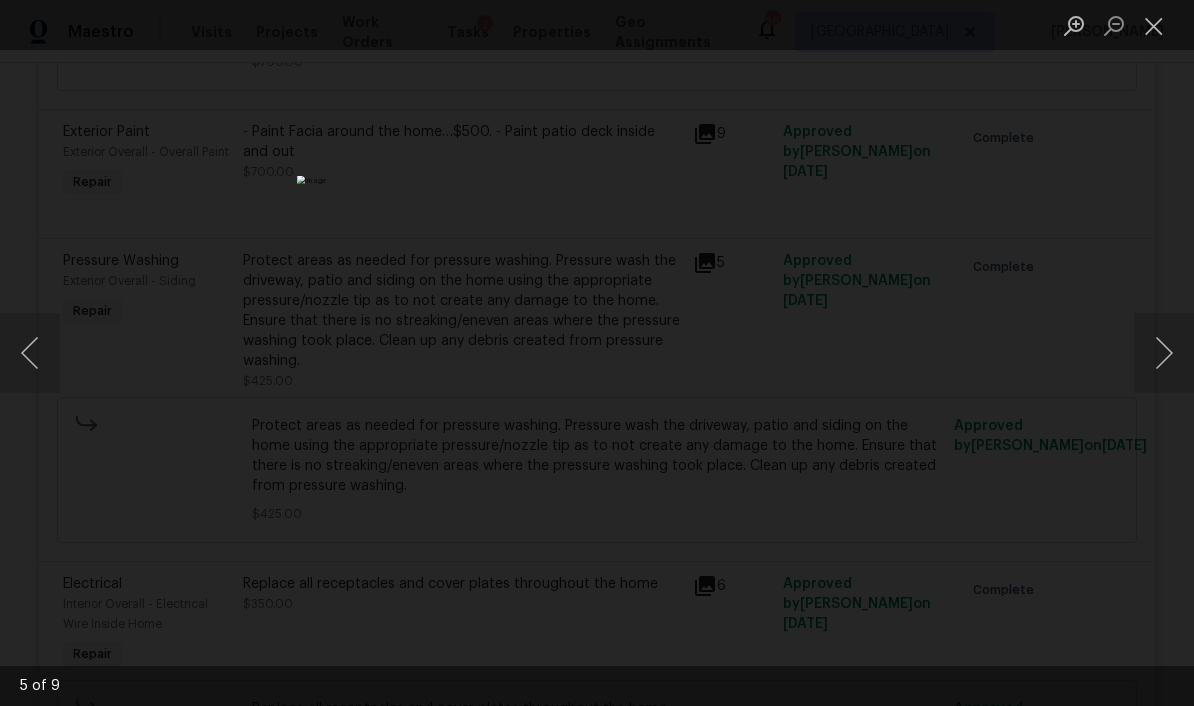click at bounding box center (1154, 25) 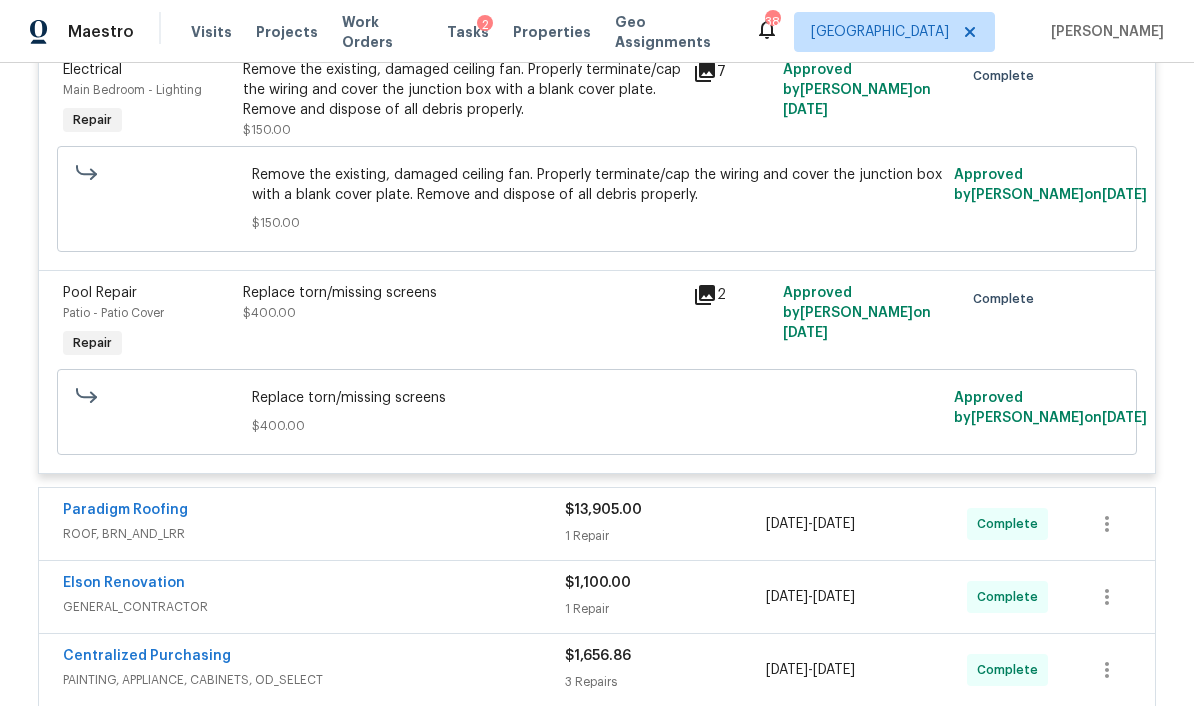 scroll, scrollTop: 6213, scrollLeft: 0, axis: vertical 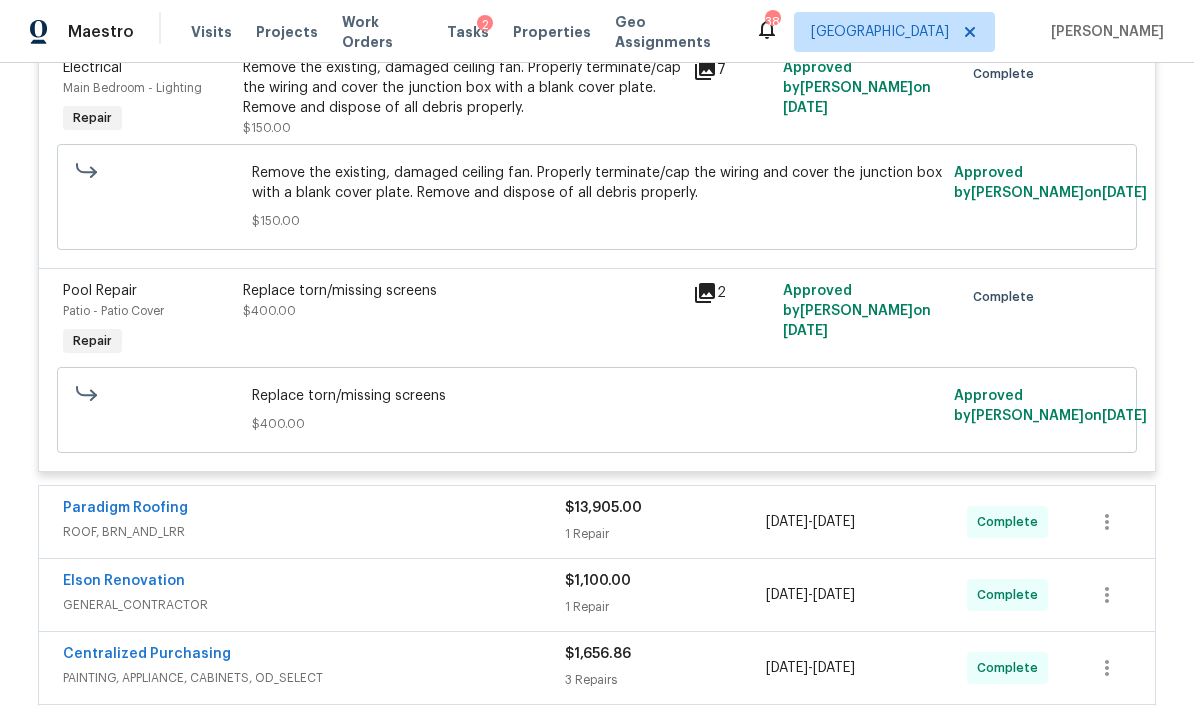 click on "[DATE]  -  [DATE]" at bounding box center (866, 522) 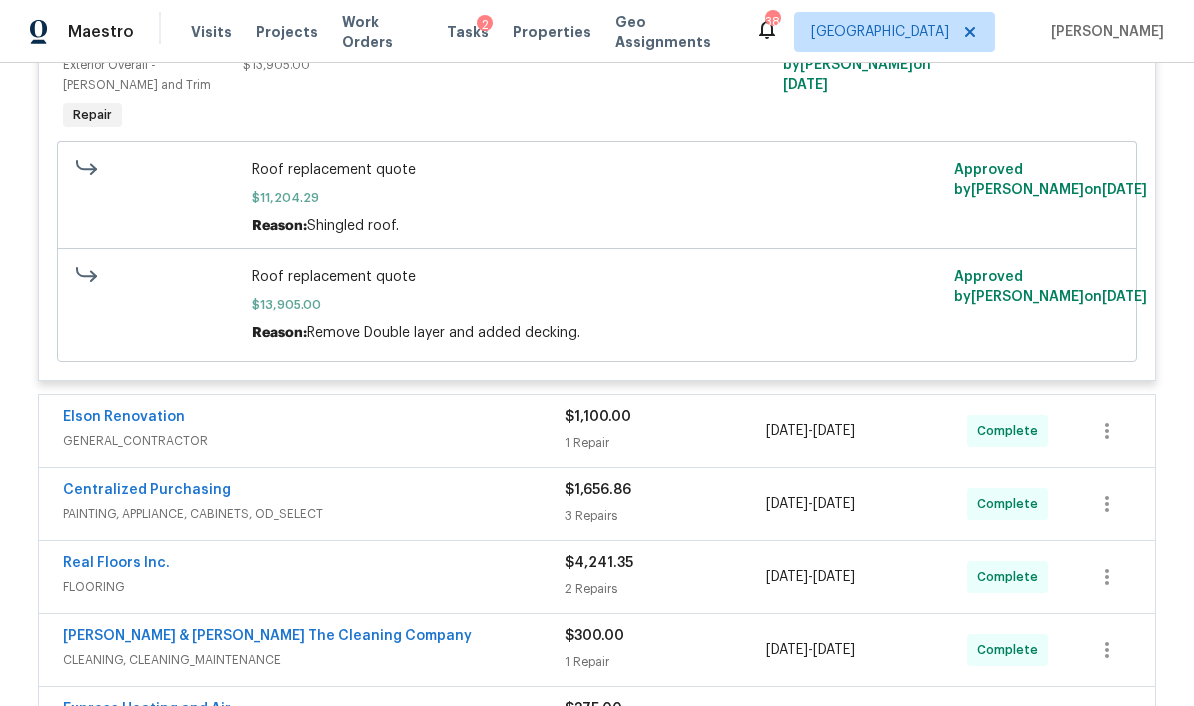 scroll, scrollTop: 6786, scrollLeft: 0, axis: vertical 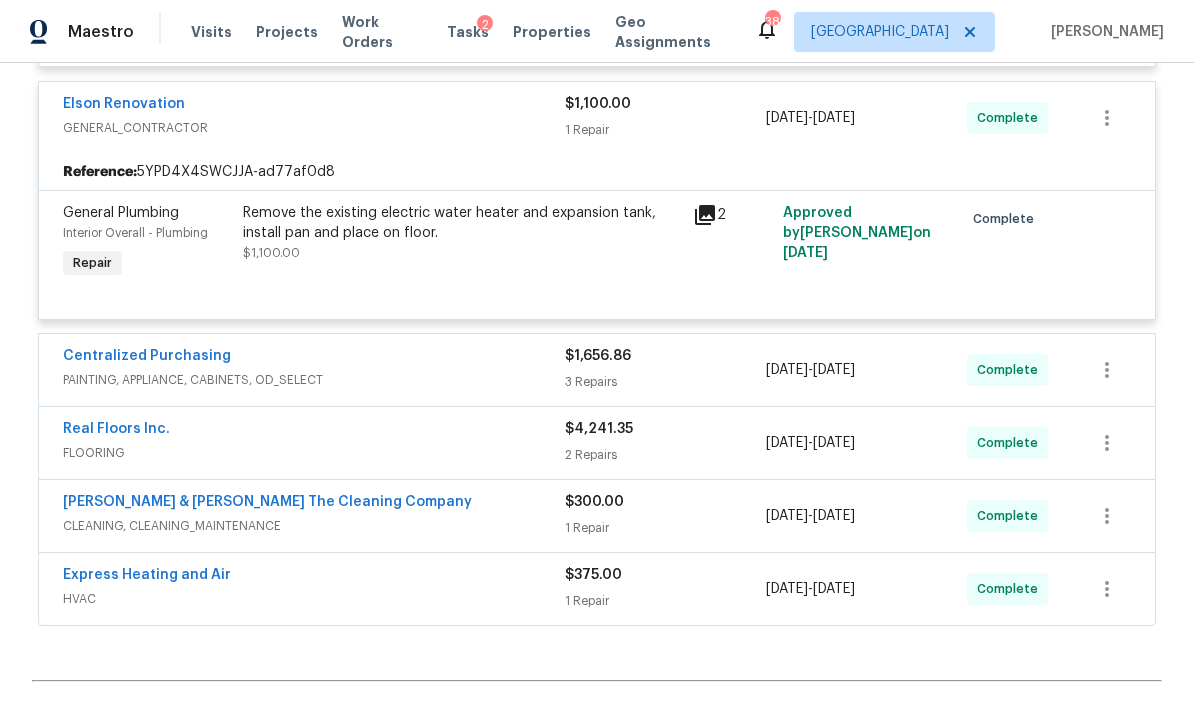 click on "[DATE]  -  [DATE]" at bounding box center (866, 370) 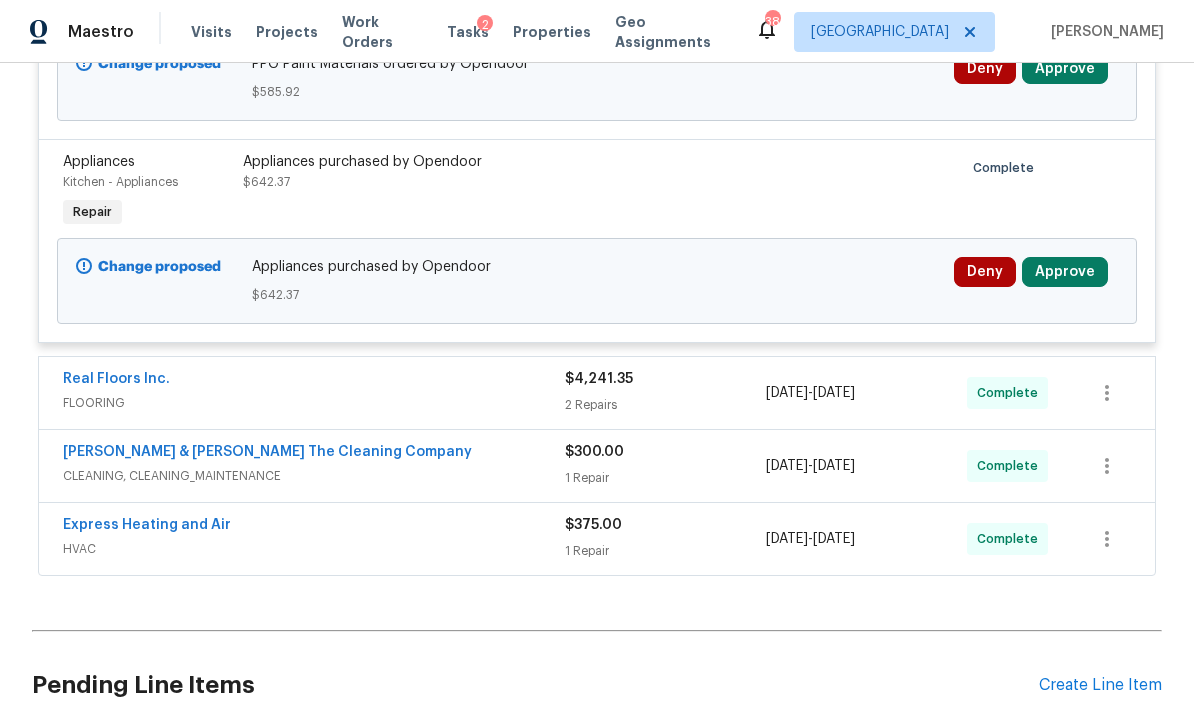 scroll, scrollTop: 7883, scrollLeft: 0, axis: vertical 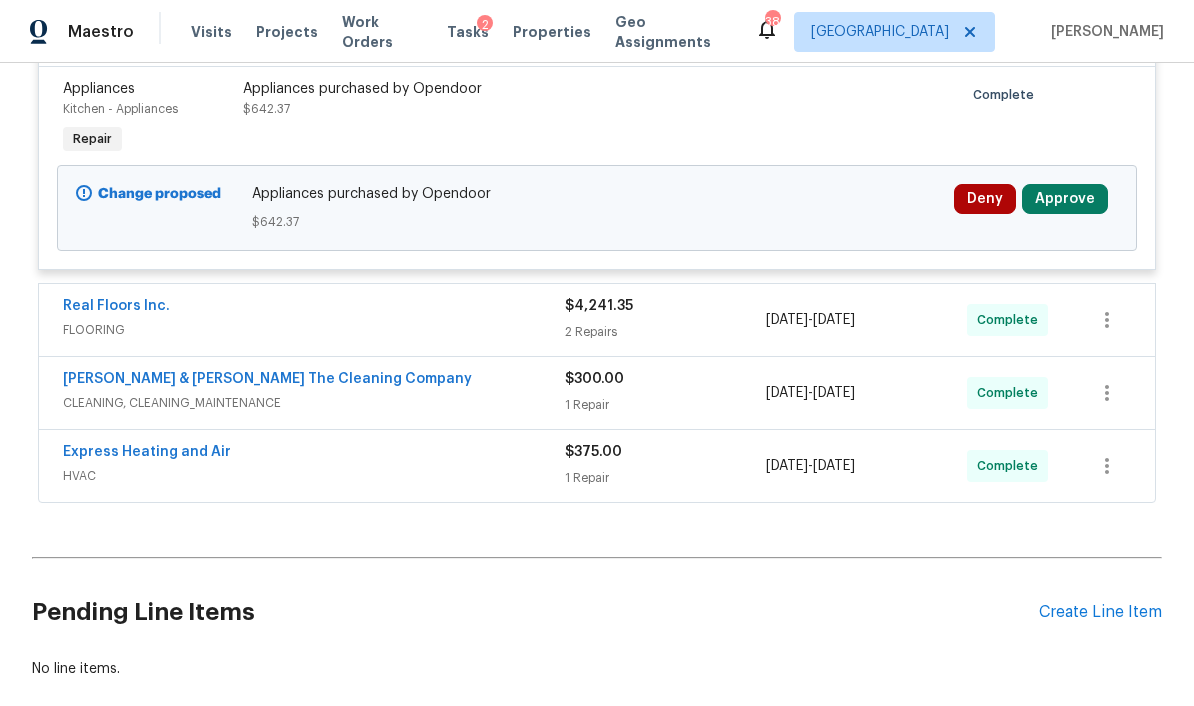 click on "[DATE]  -  [DATE]" at bounding box center (866, 320) 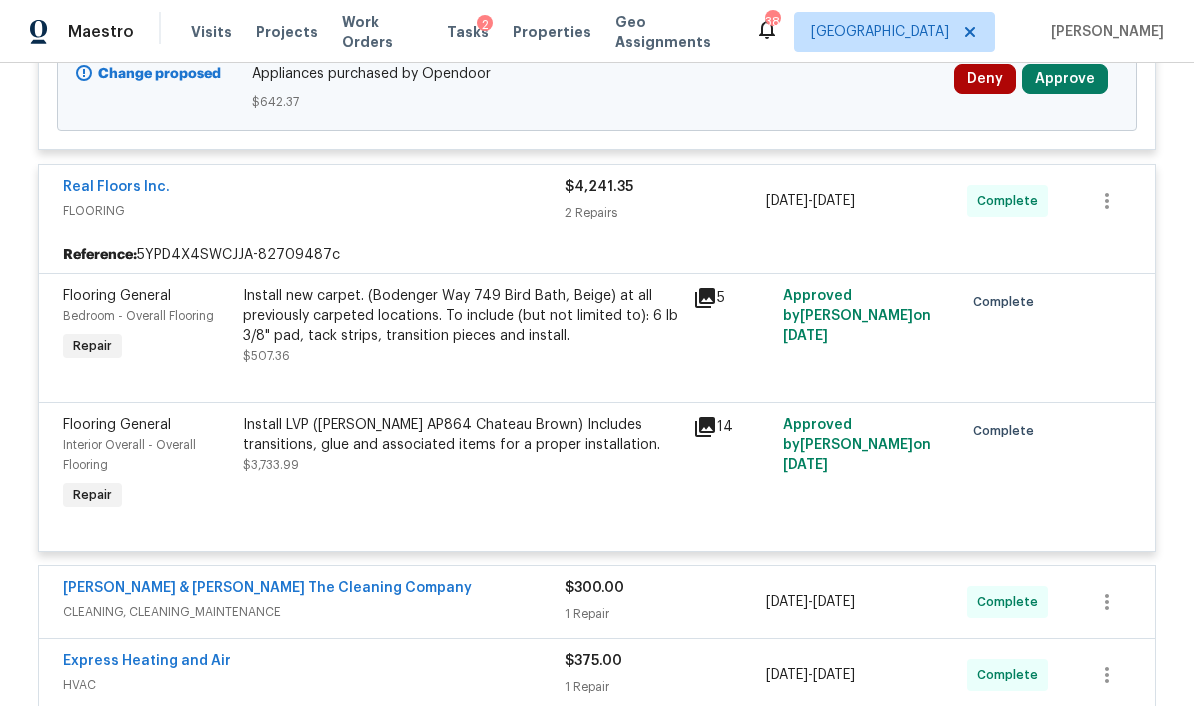scroll, scrollTop: 8008, scrollLeft: 0, axis: vertical 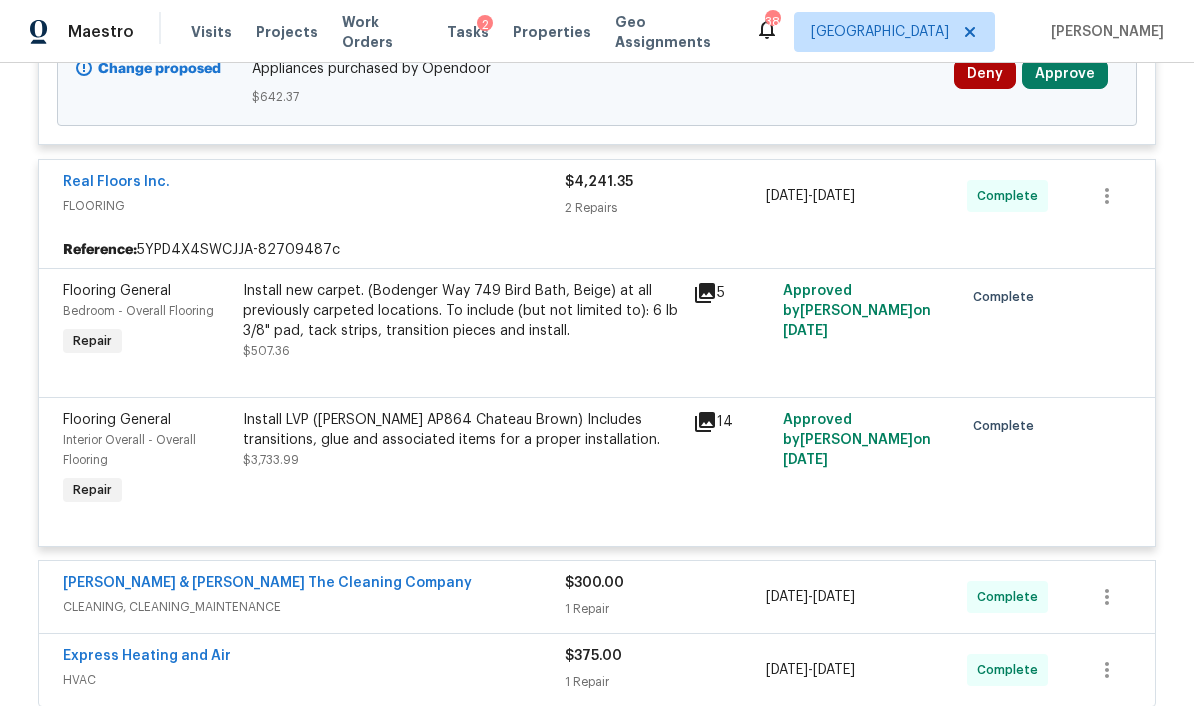 click on "Install LVP ([PERSON_NAME] AP864 Chateau Brown) Includes transitions, glue and associated items for a proper installation." at bounding box center [462, 430] 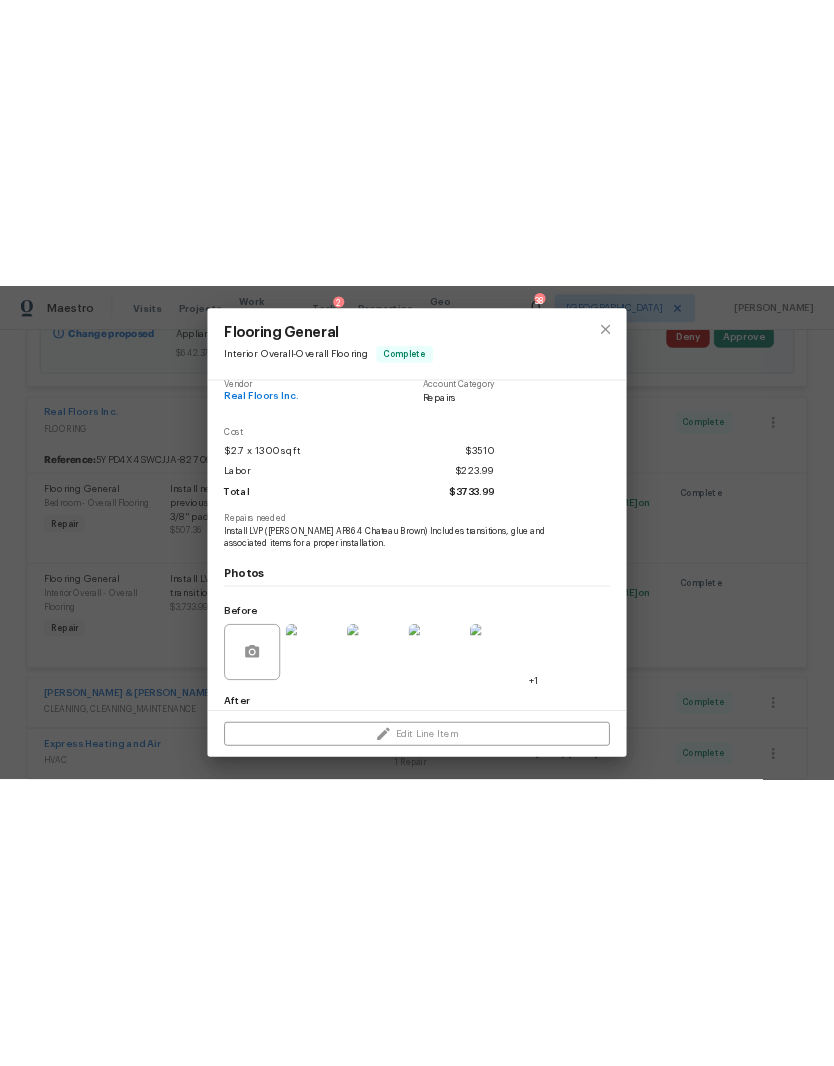 scroll, scrollTop: 28, scrollLeft: 0, axis: vertical 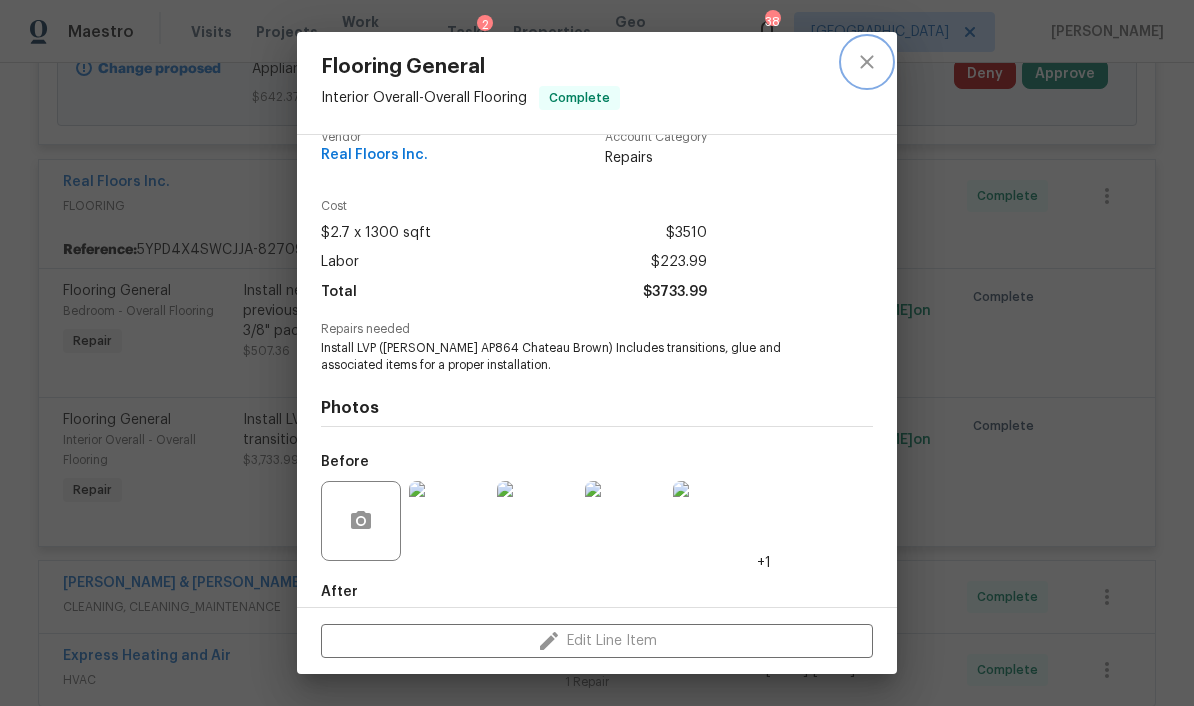 click 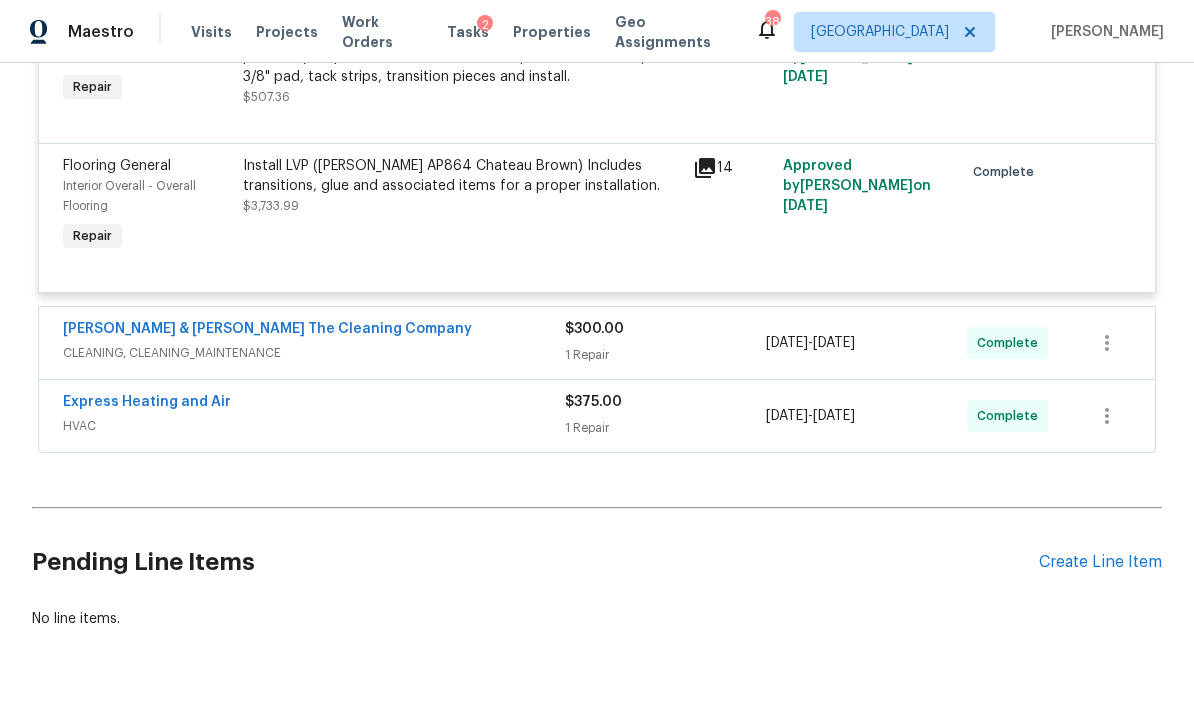 scroll, scrollTop: 8260, scrollLeft: 0, axis: vertical 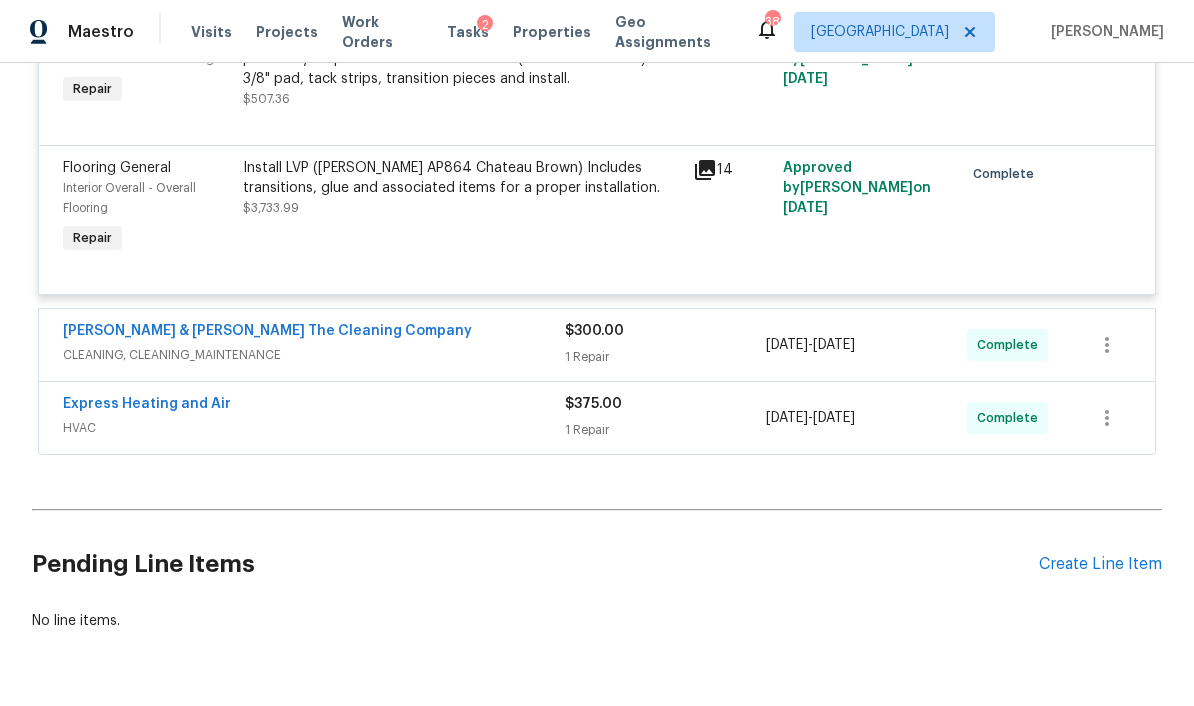 click on "$375.00 1 Repair" at bounding box center [665, 418] 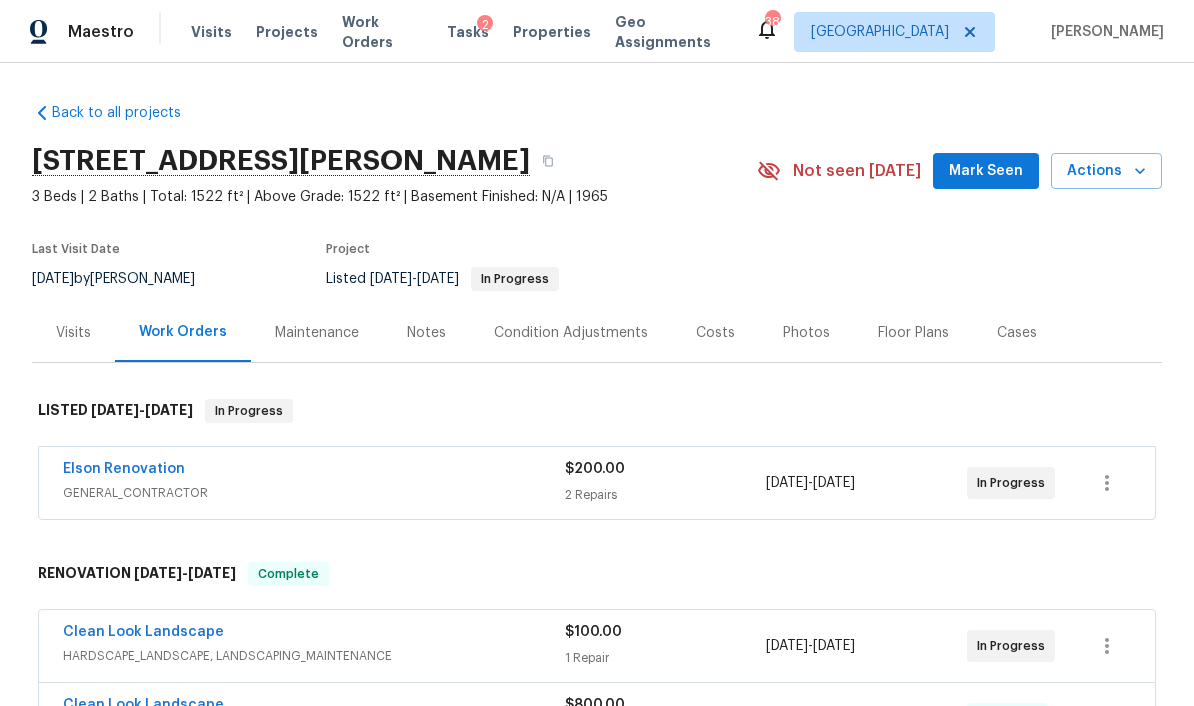 scroll, scrollTop: 0, scrollLeft: 0, axis: both 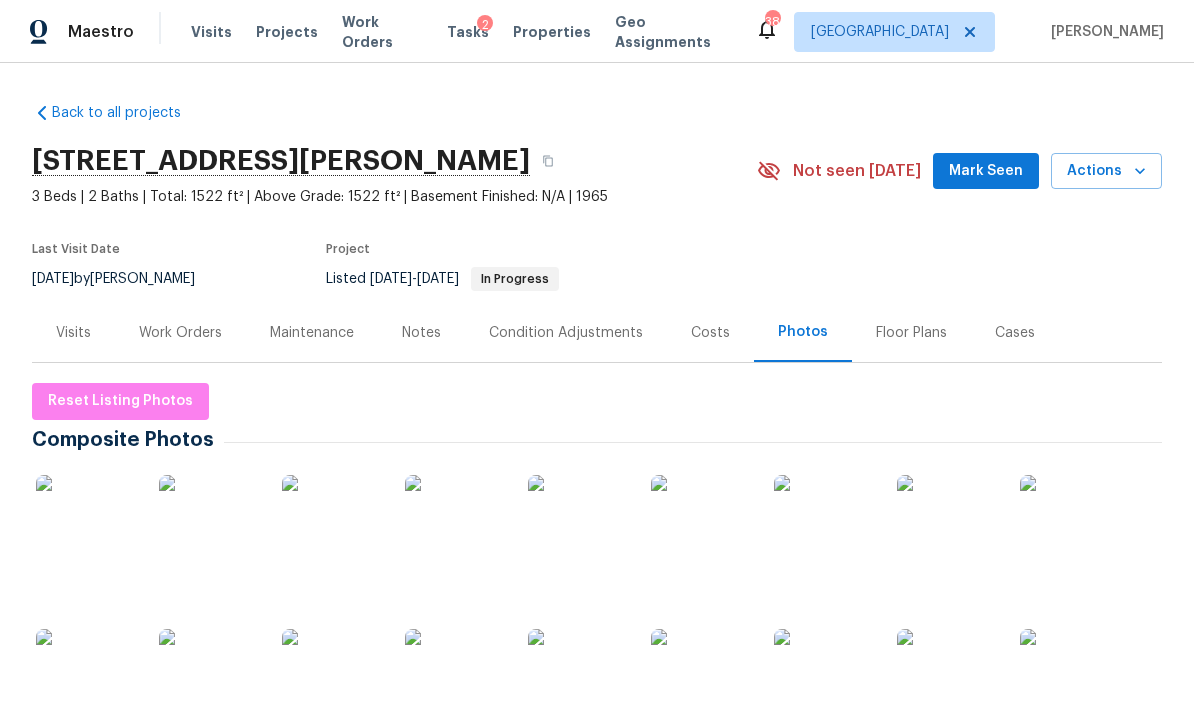click at bounding box center [86, 525] 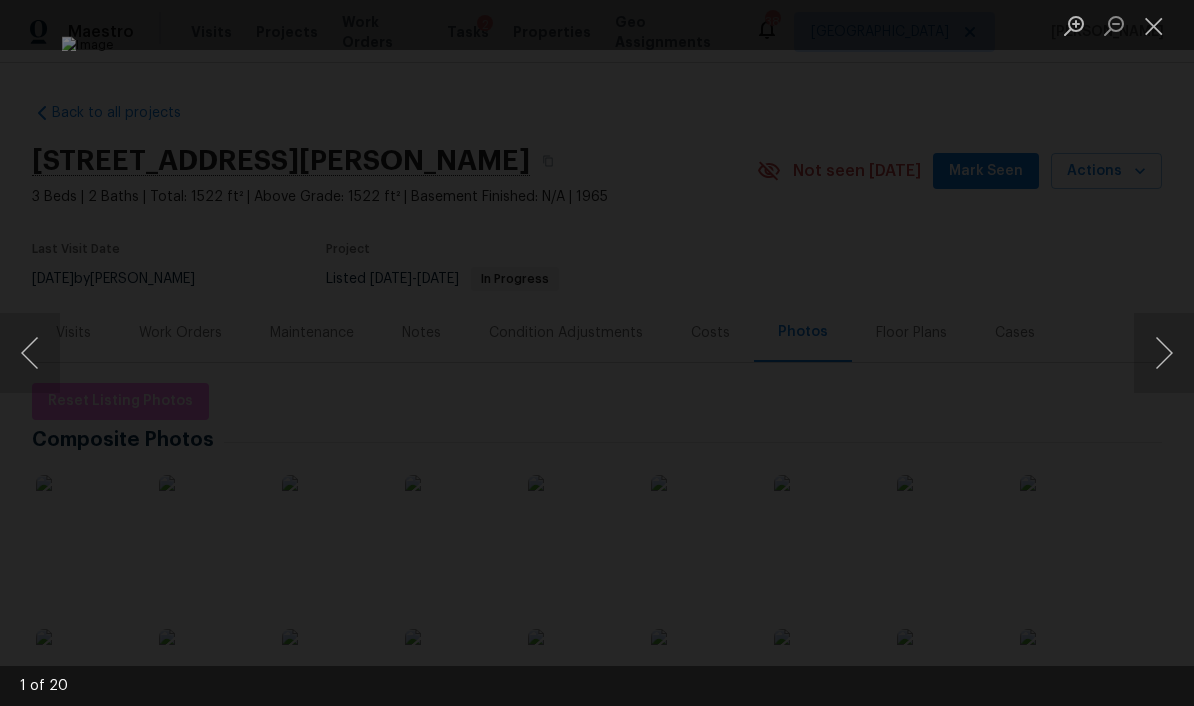 click at bounding box center (1164, 353) 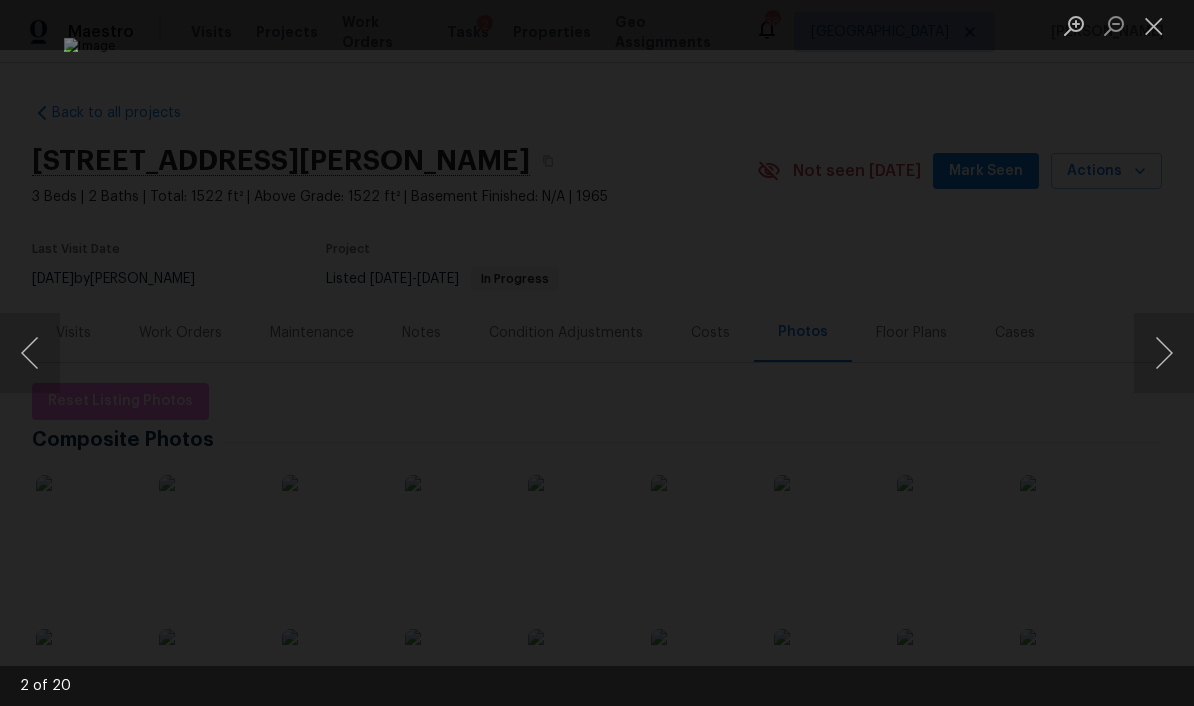click at bounding box center [1164, 353] 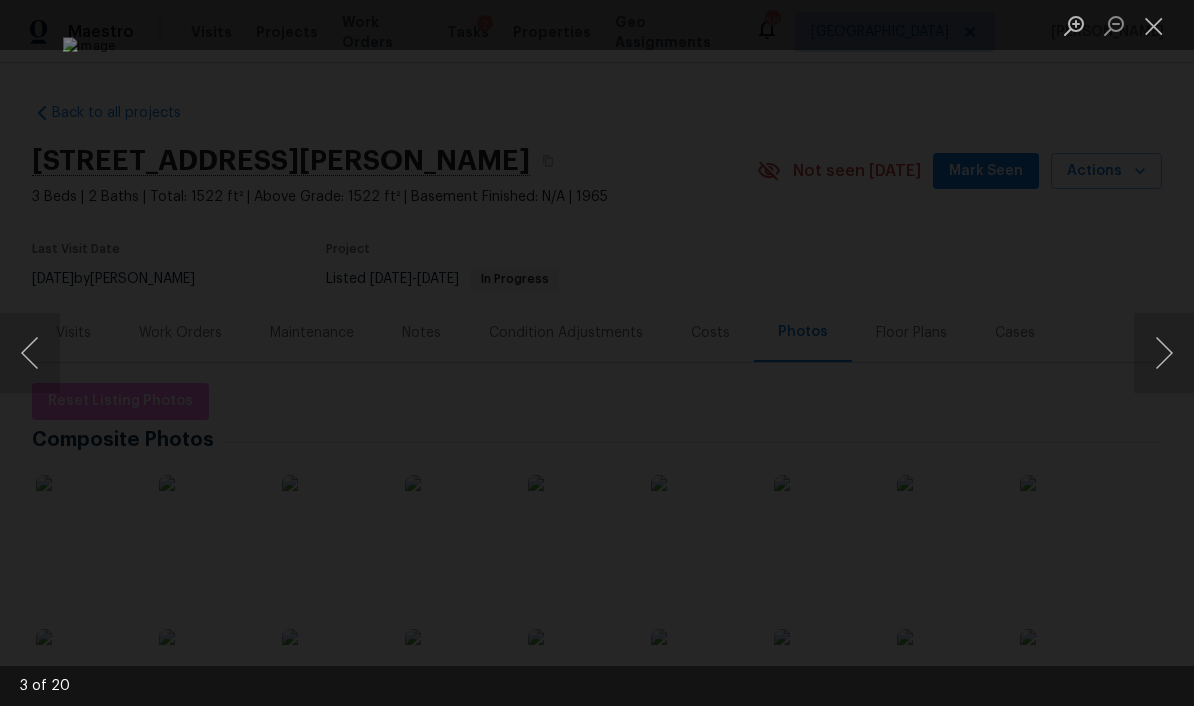 click at bounding box center (1164, 353) 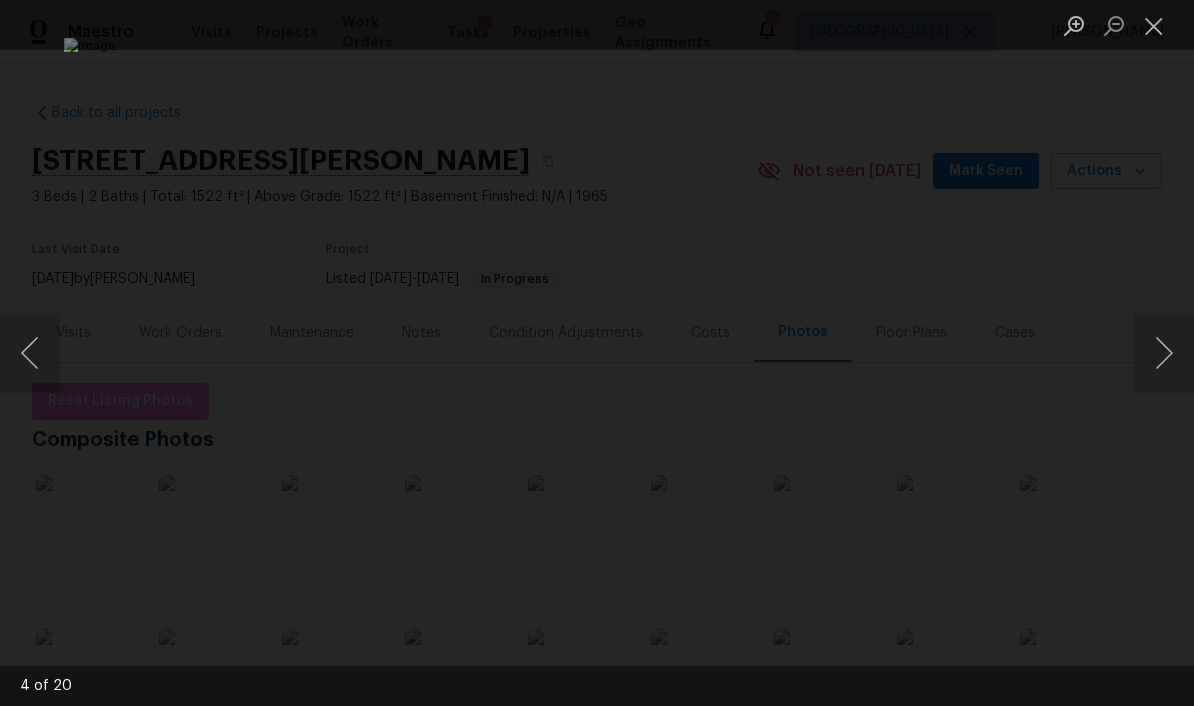 click at bounding box center [1164, 353] 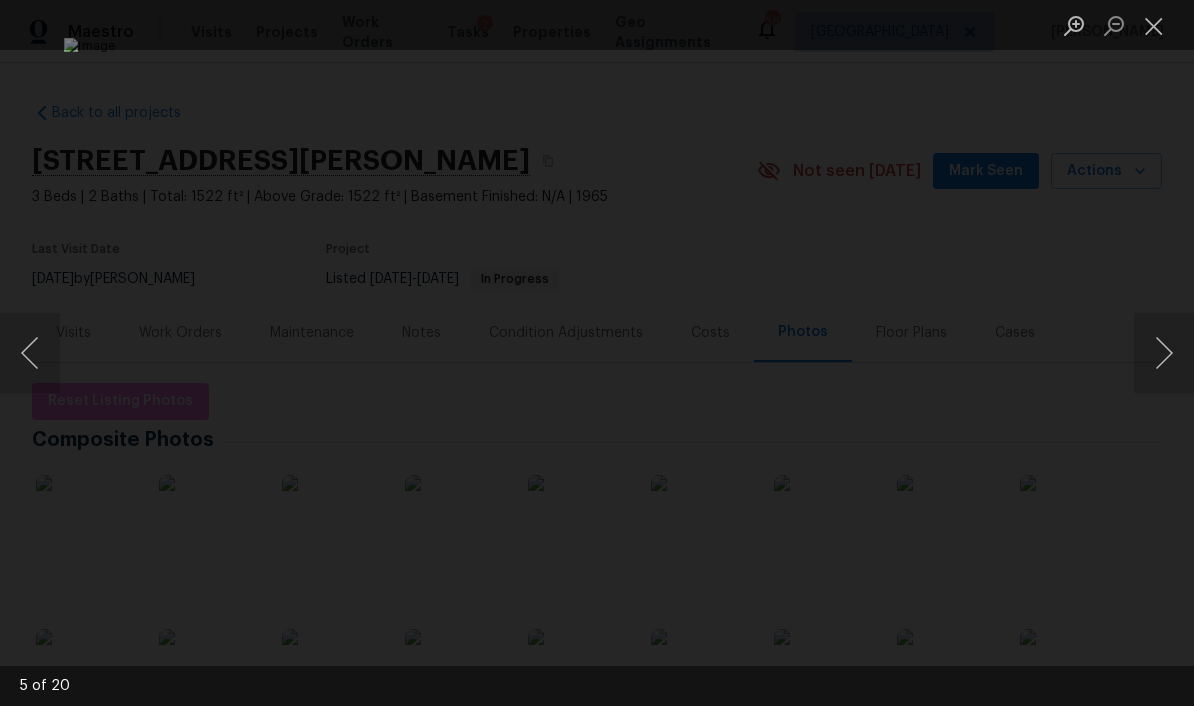 click at bounding box center [1164, 353] 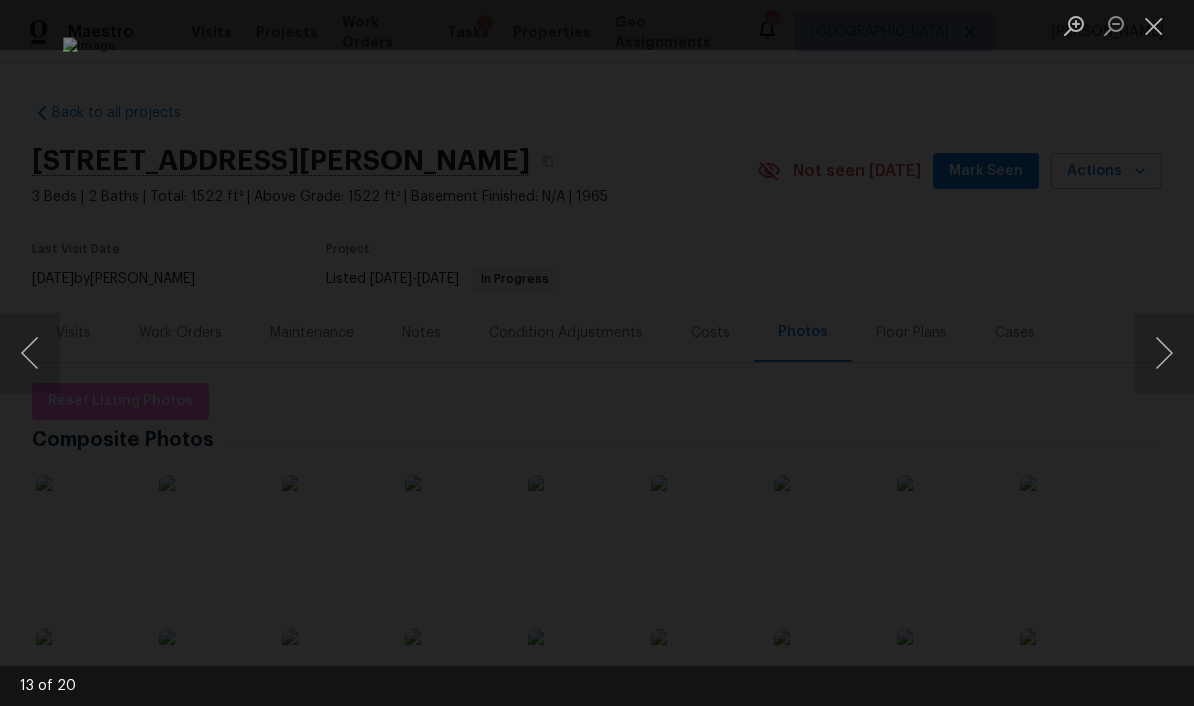 click at bounding box center (1164, 353) 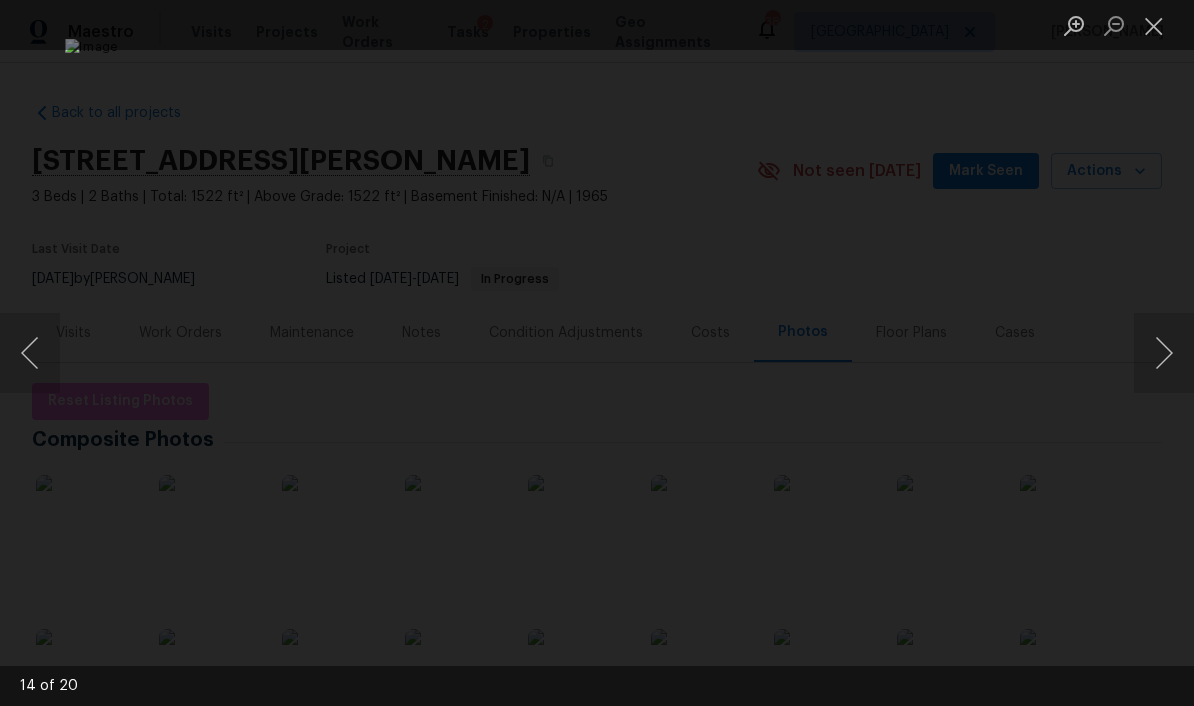 click at bounding box center (1164, 353) 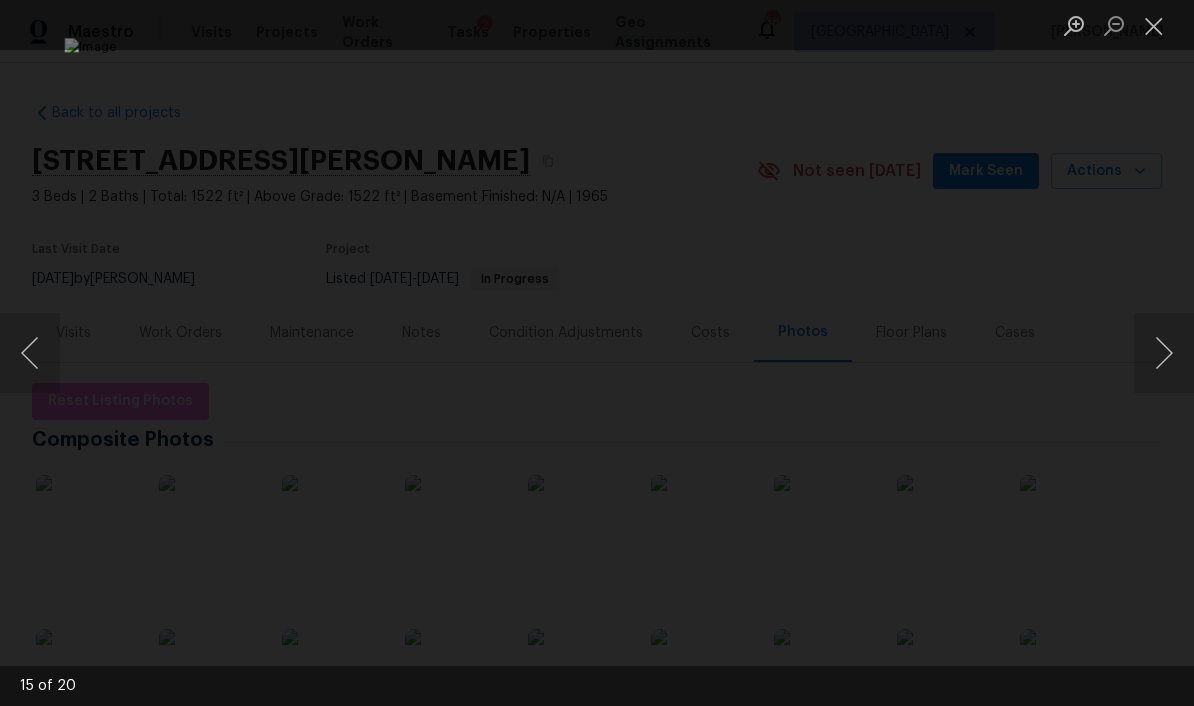click at bounding box center (1164, 353) 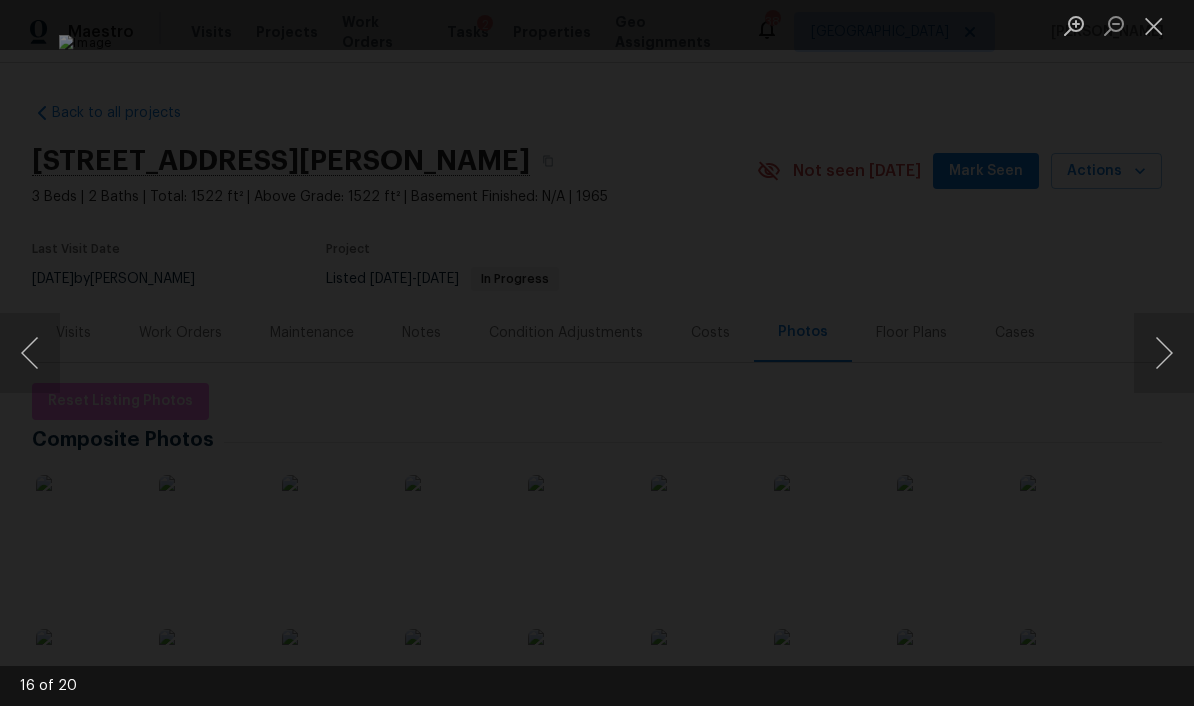 click at bounding box center (1164, 353) 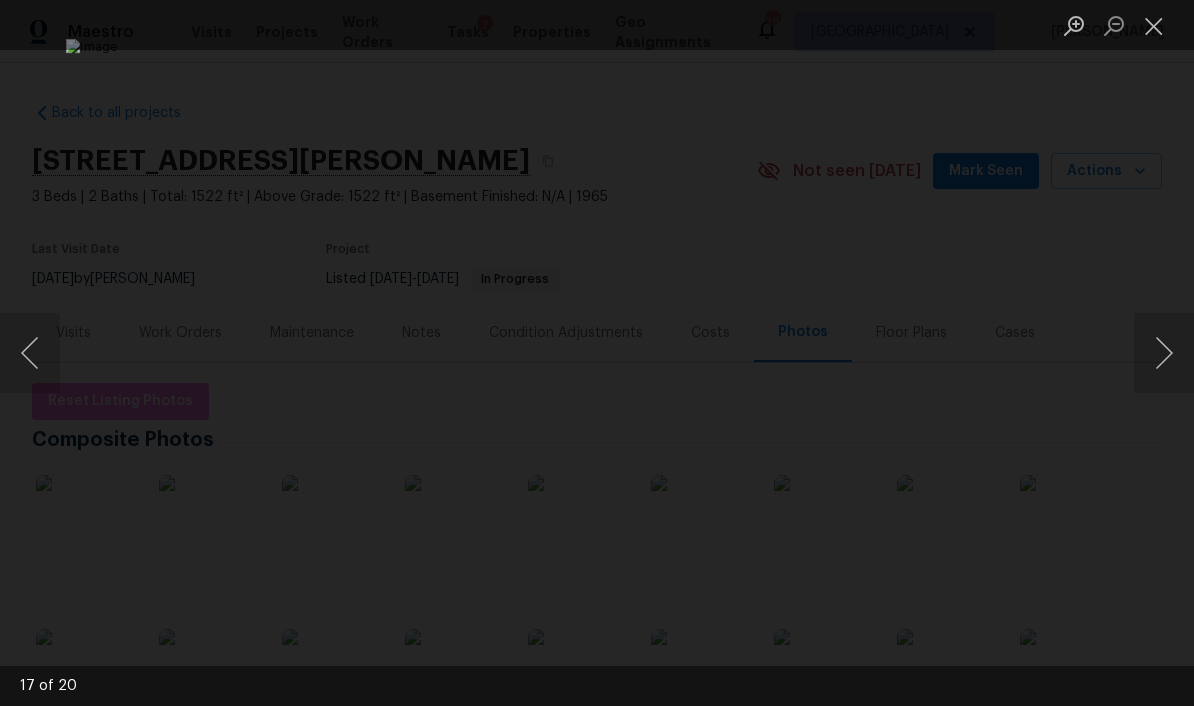 click at bounding box center (1164, 353) 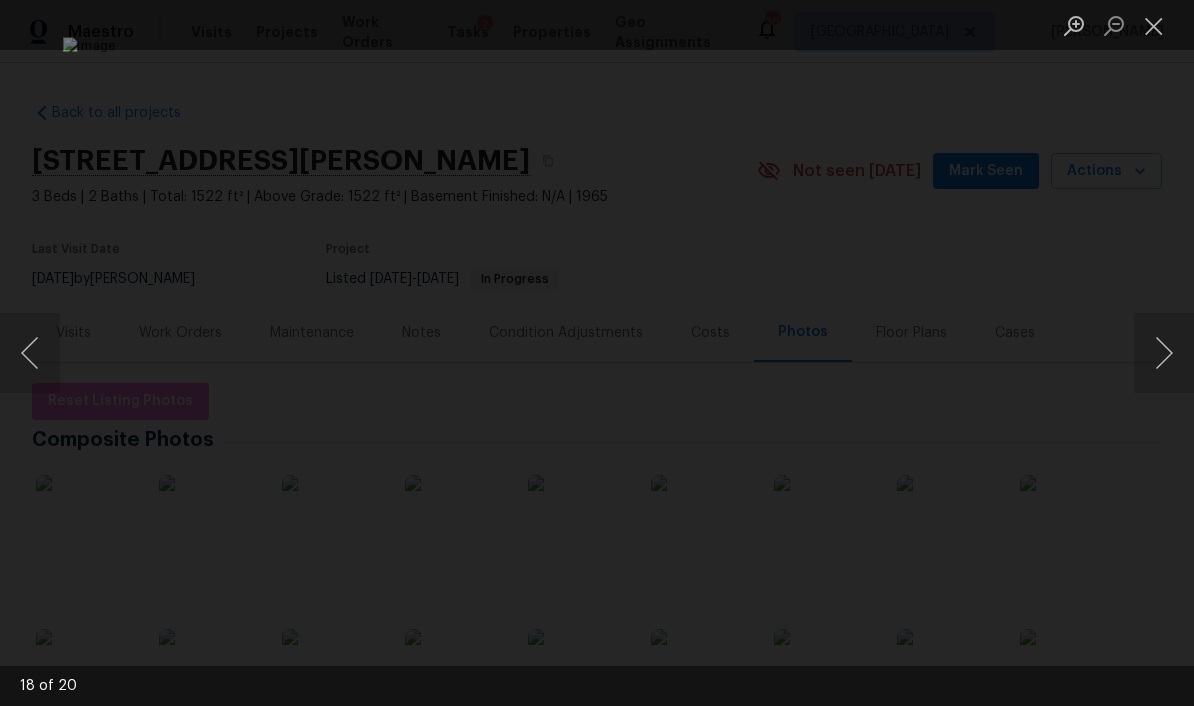 click at bounding box center [1164, 353] 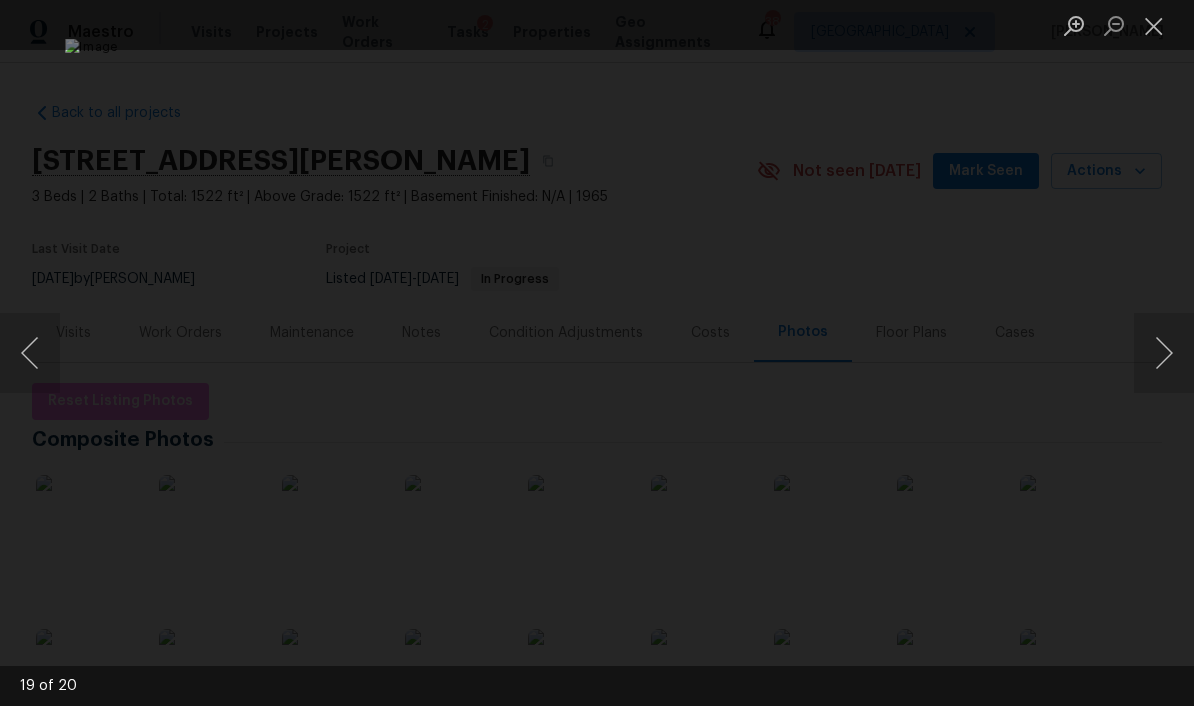 click at bounding box center [1164, 353] 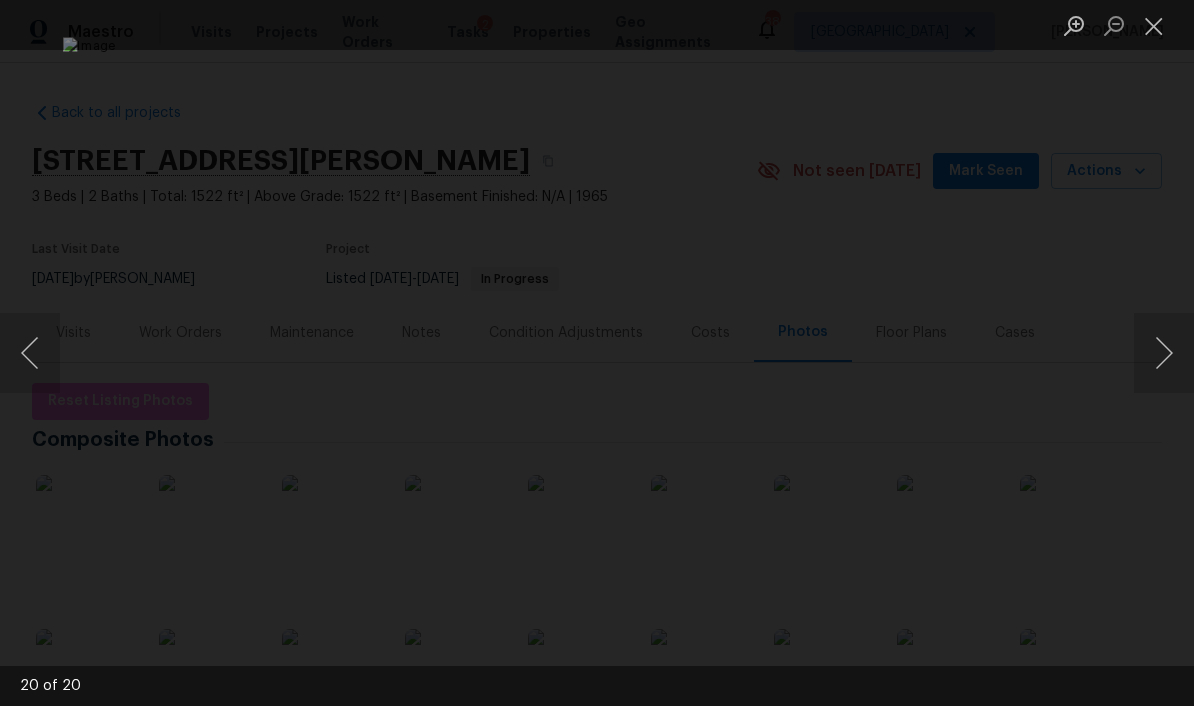 click at bounding box center (1164, 353) 